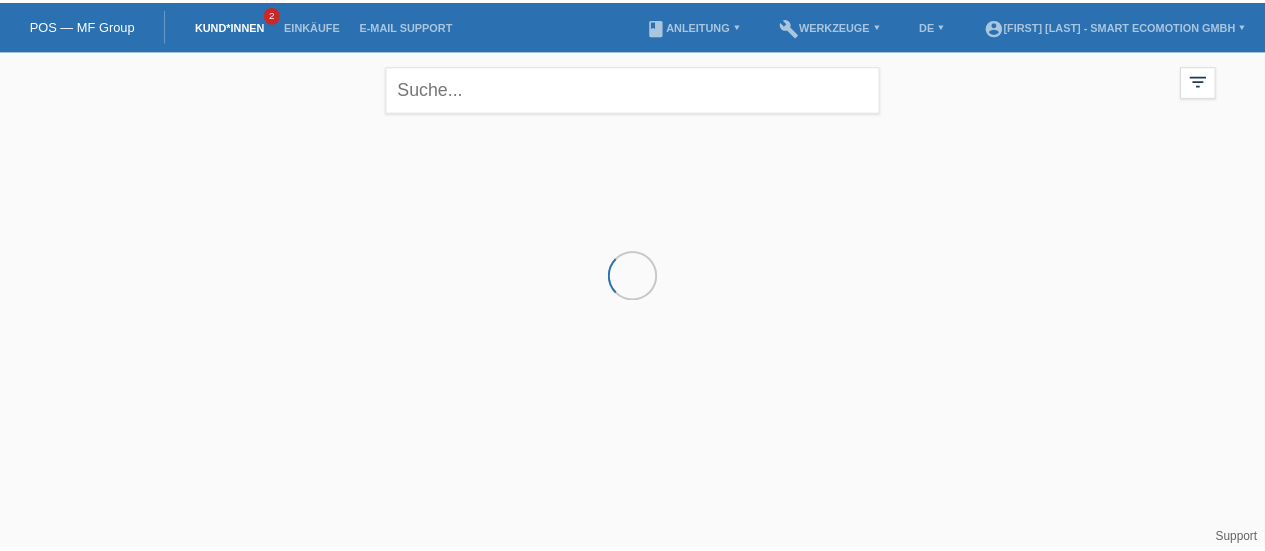 scroll, scrollTop: 0, scrollLeft: 0, axis: both 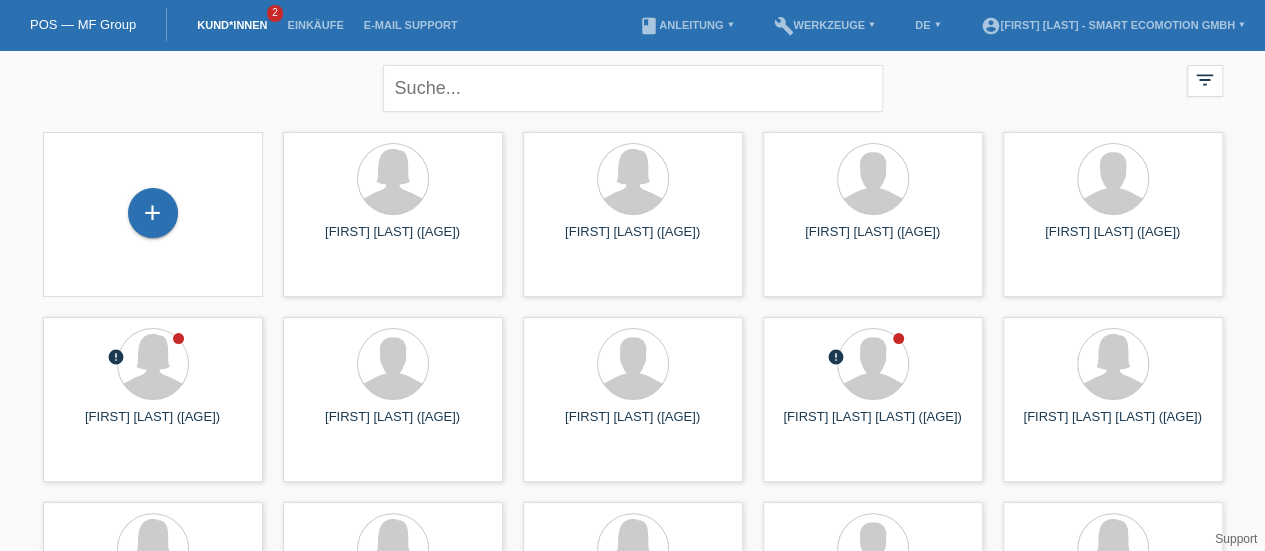 click on "+" at bounding box center [153, 213] 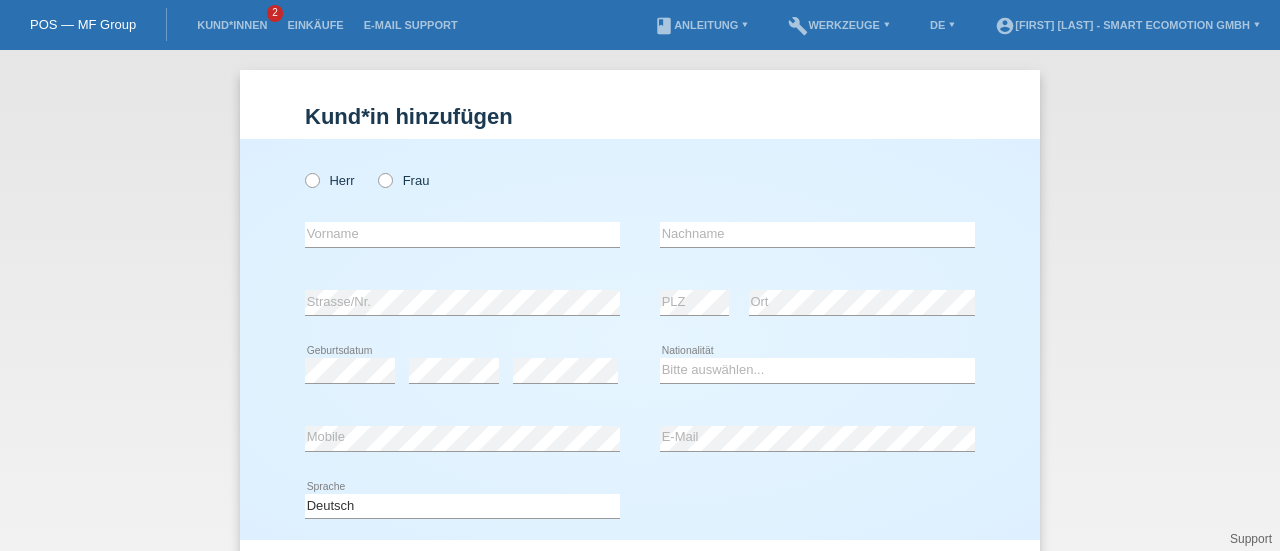 scroll, scrollTop: 0, scrollLeft: 0, axis: both 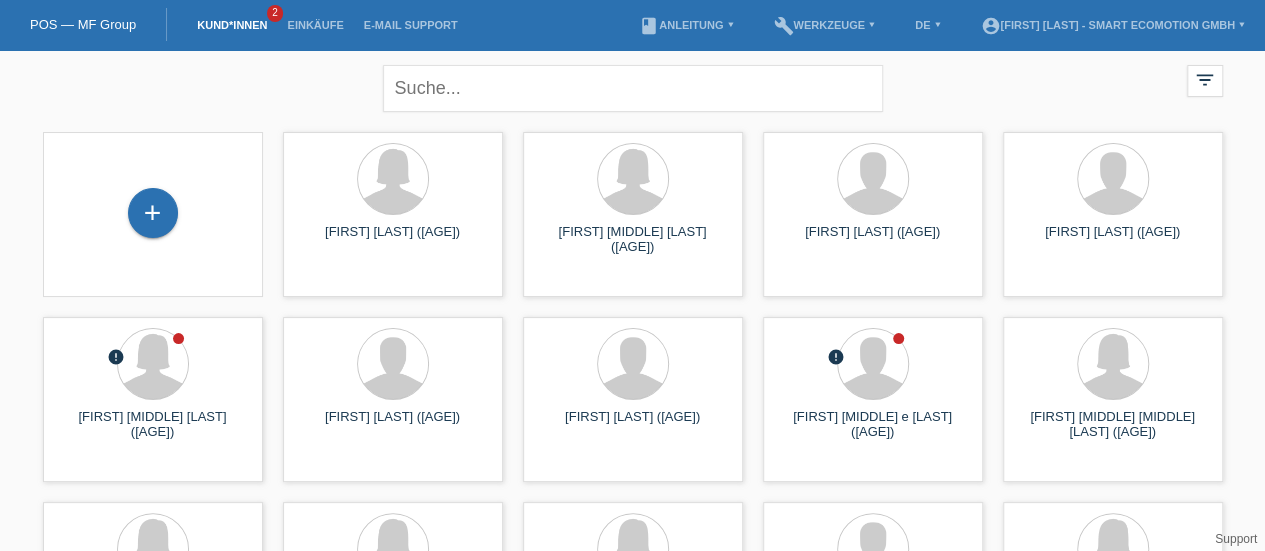 click on "+" at bounding box center (153, 213) 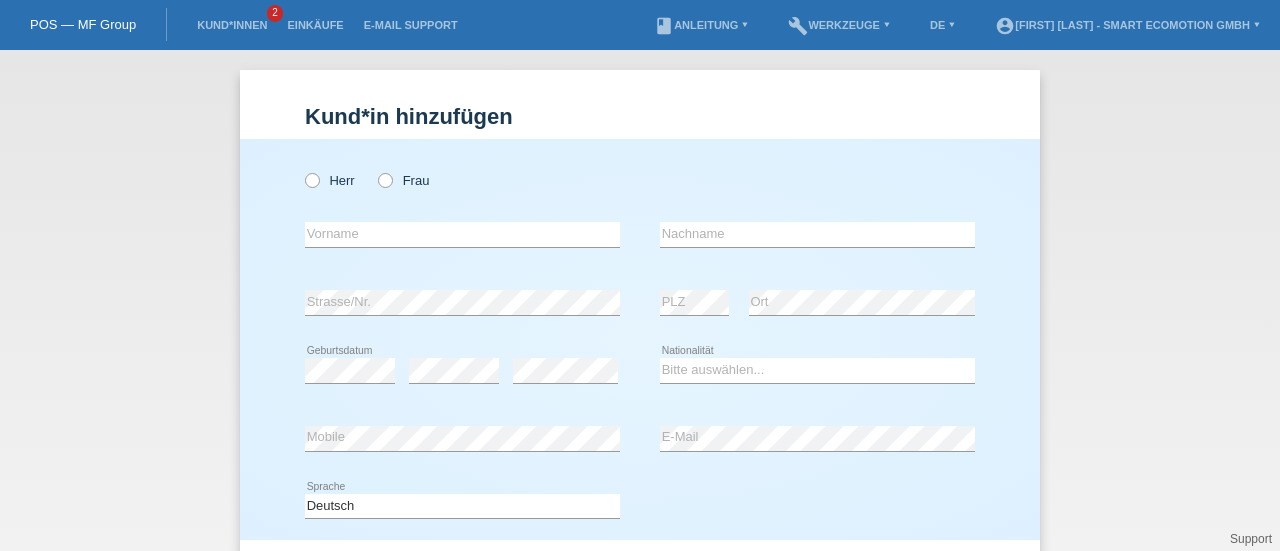 scroll, scrollTop: 0, scrollLeft: 0, axis: both 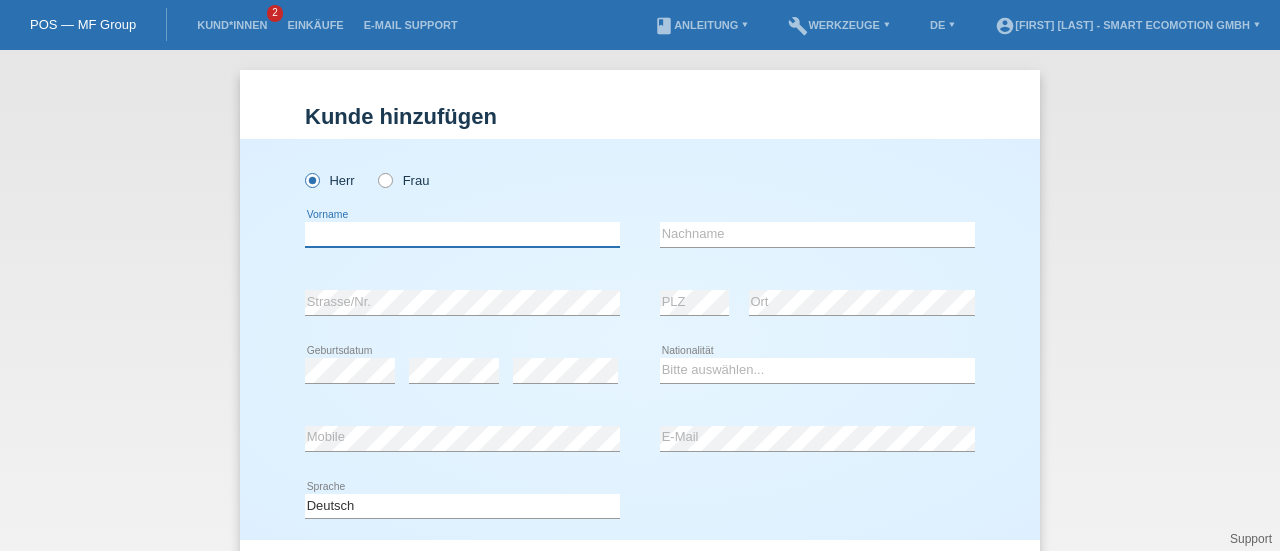 click at bounding box center [462, 234] 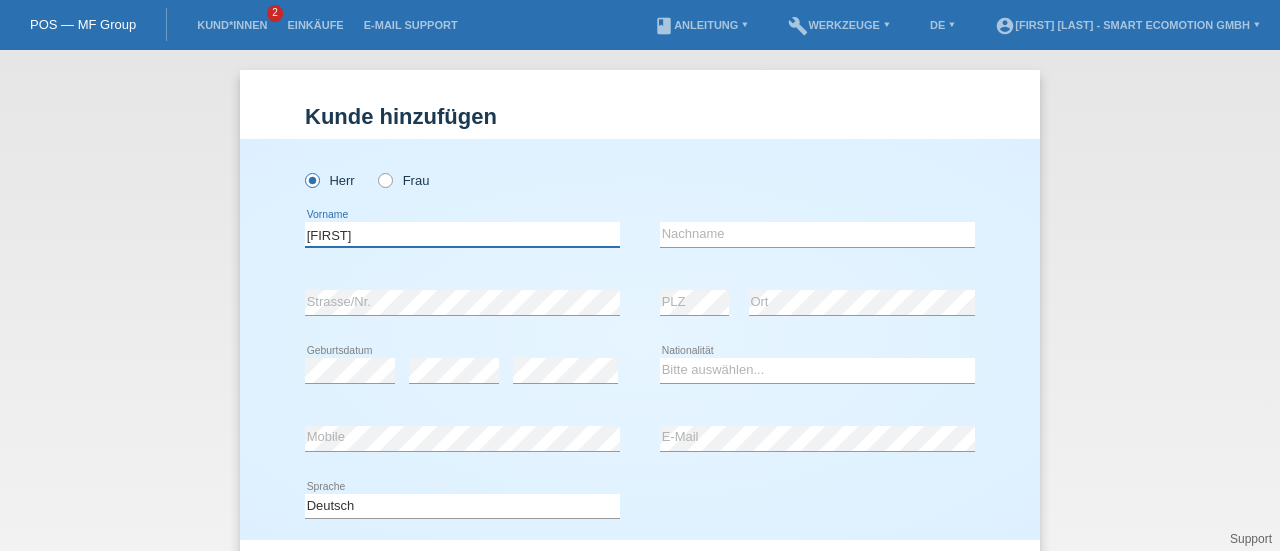 type on "[FIRST]" 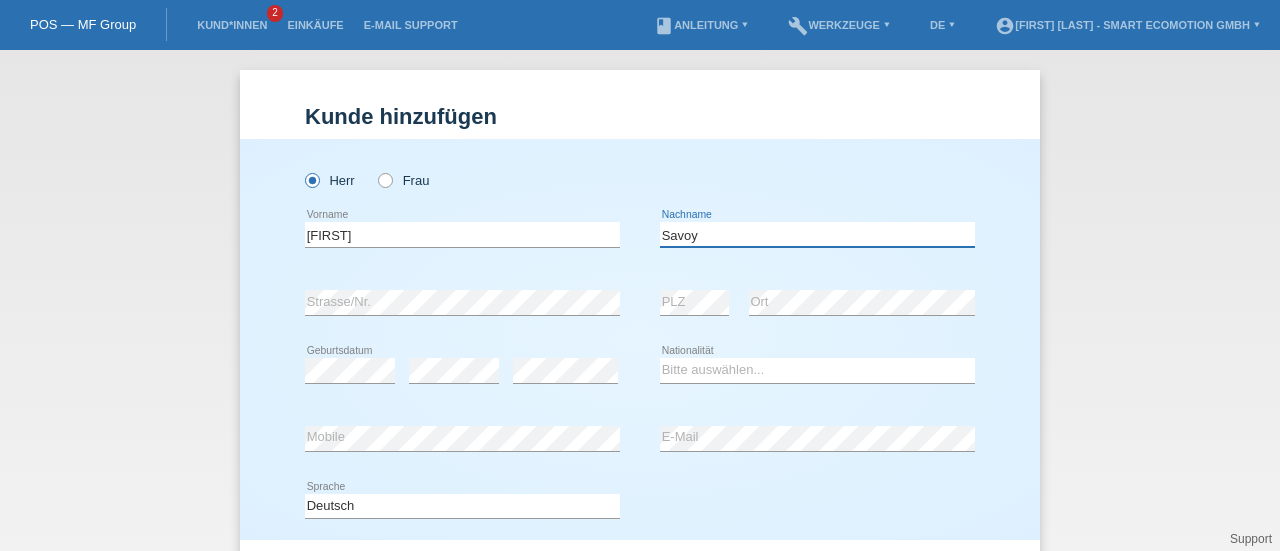 type on "Savoy" 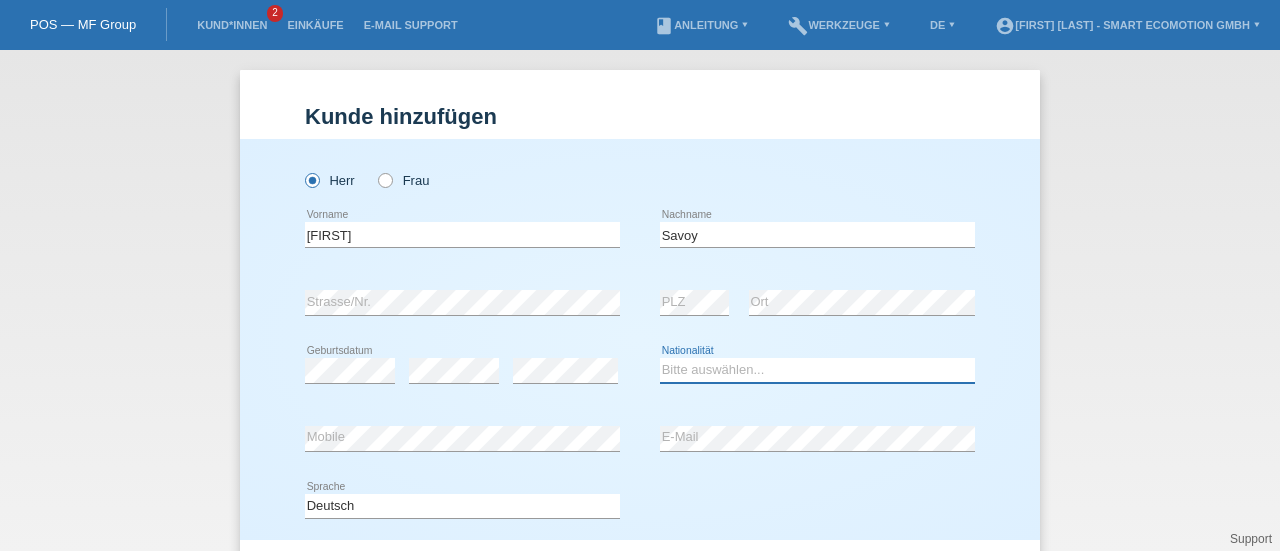 click on "Bitte auswählen...
Schweiz
Deutschland
Liechtenstein
Österreich
------------
Afghanistan
Ägypten
Åland
Albanien
Algerien" at bounding box center [817, 370] 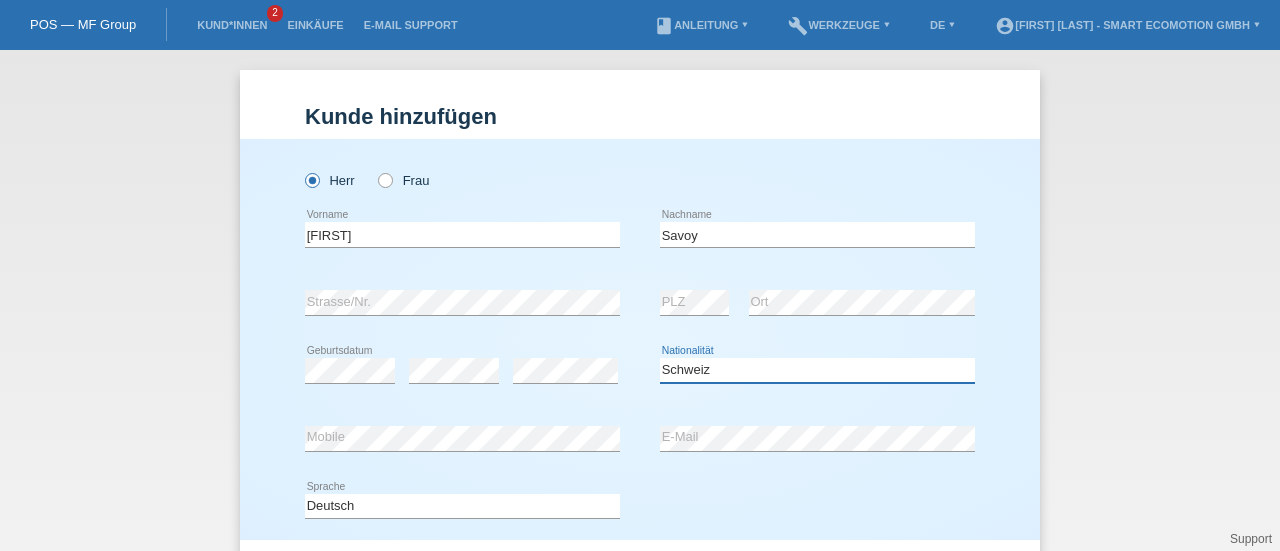 click on "Bitte auswählen...
Schweiz
Deutschland
Liechtenstein
Österreich
------------
Afghanistan
Ägypten
Åland
Albanien
Algerien" at bounding box center (817, 370) 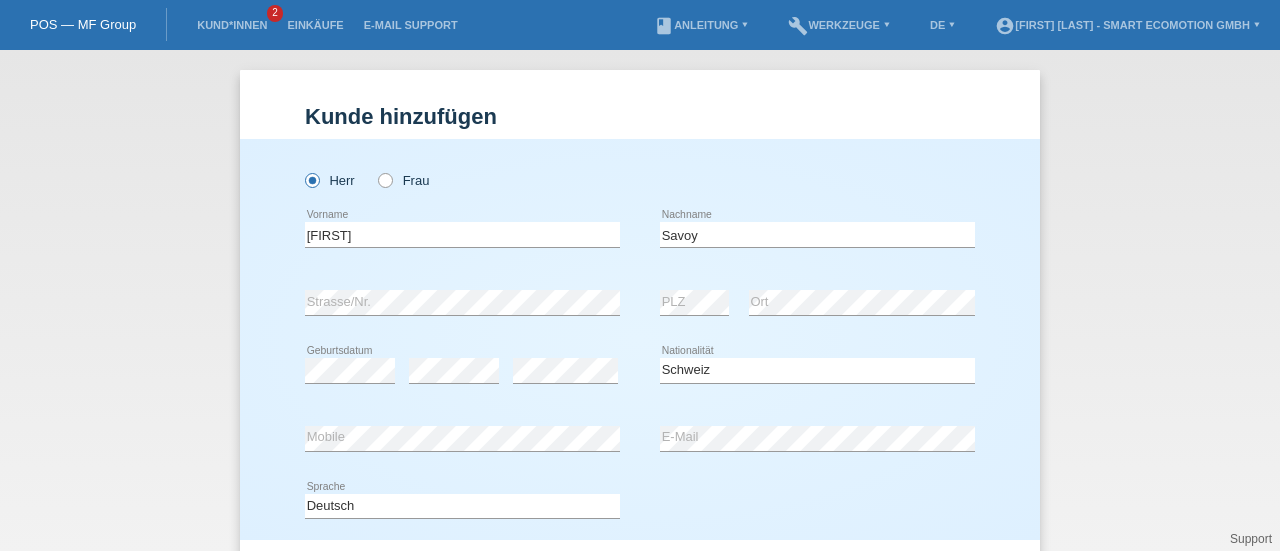 click on "Deutsch
Français
Italiano
English
error
Sprache" at bounding box center (640, 507) 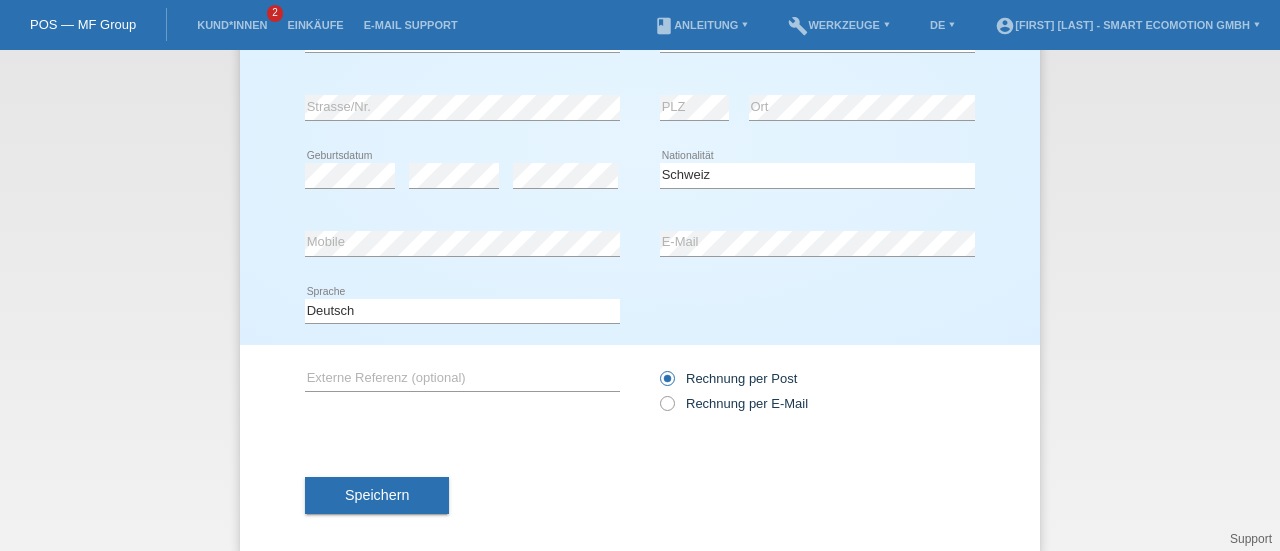 scroll, scrollTop: 201, scrollLeft: 0, axis: vertical 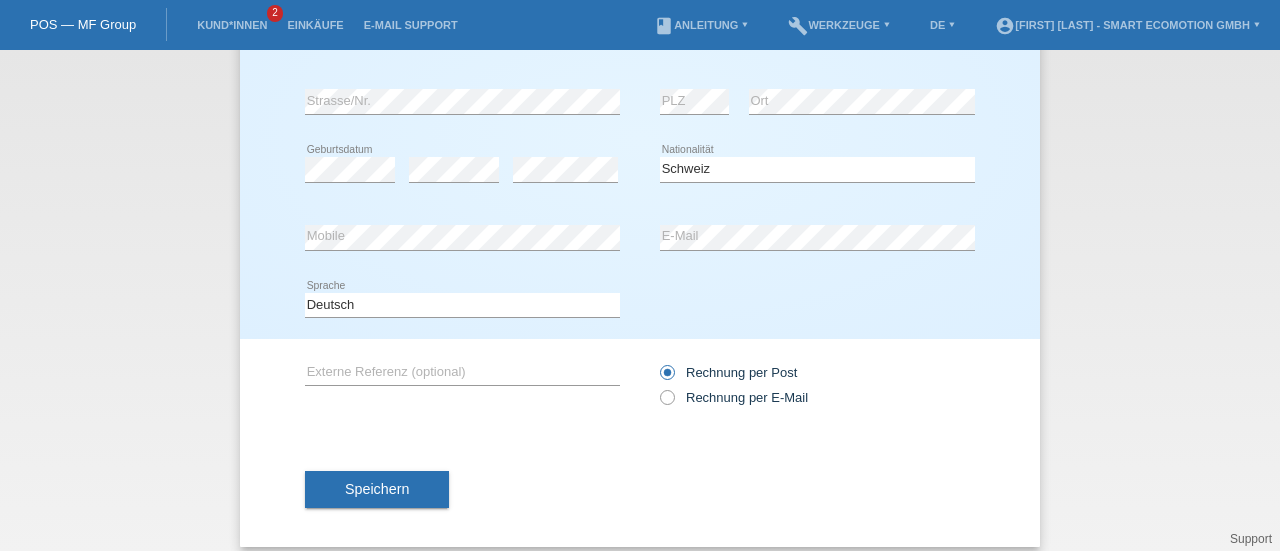 click on "Speichern" at bounding box center (377, 490) 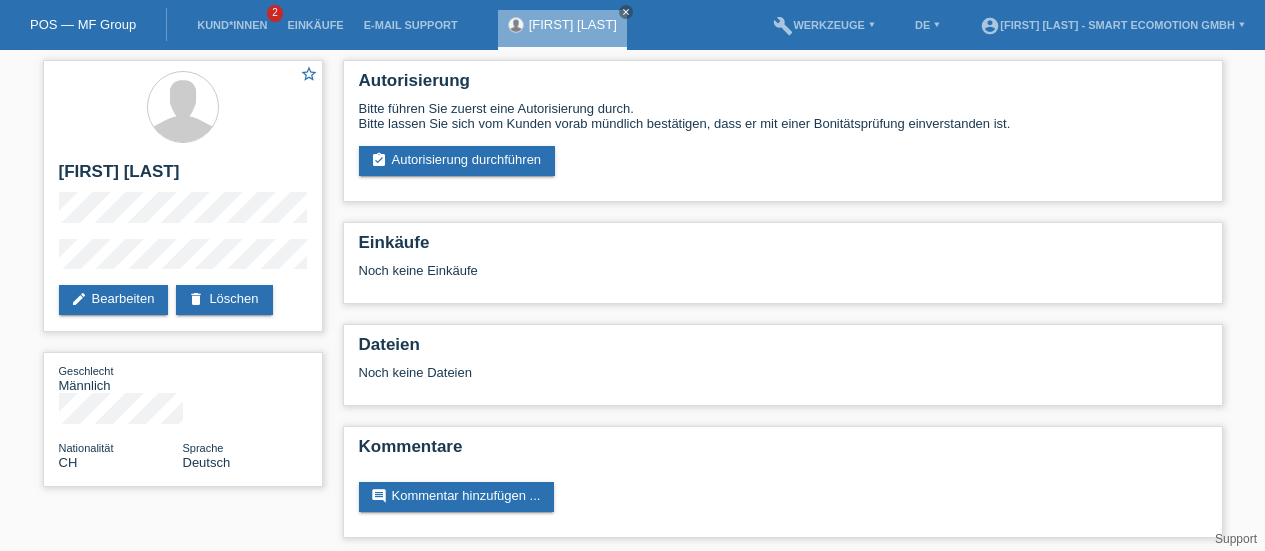scroll, scrollTop: 0, scrollLeft: 0, axis: both 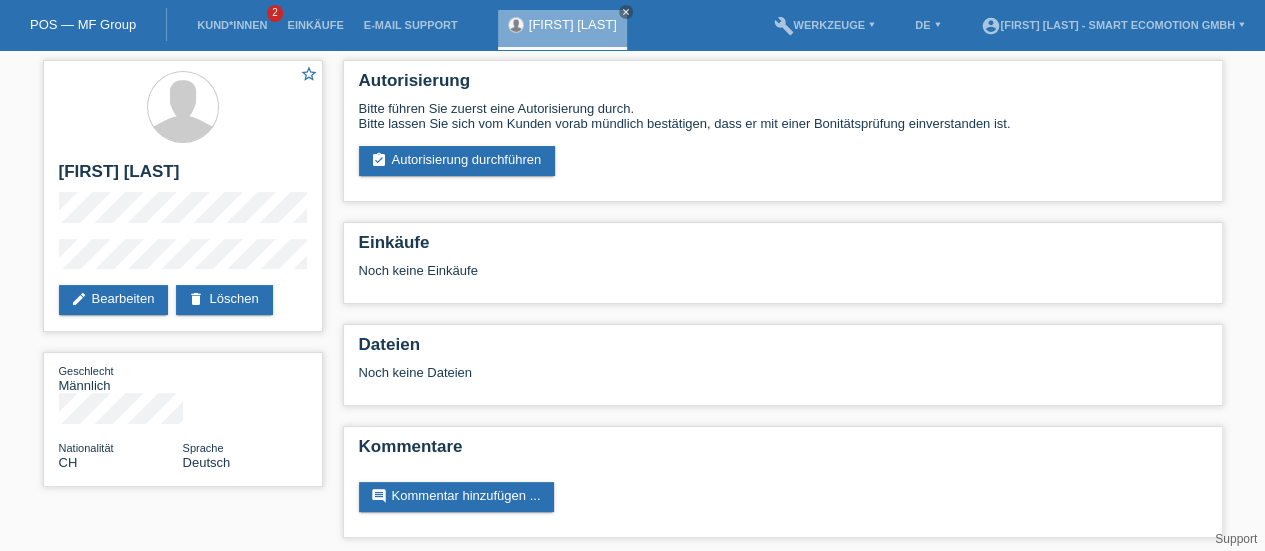 click on "assignment_turned_in  Autorisierung durchführen" at bounding box center [457, 161] 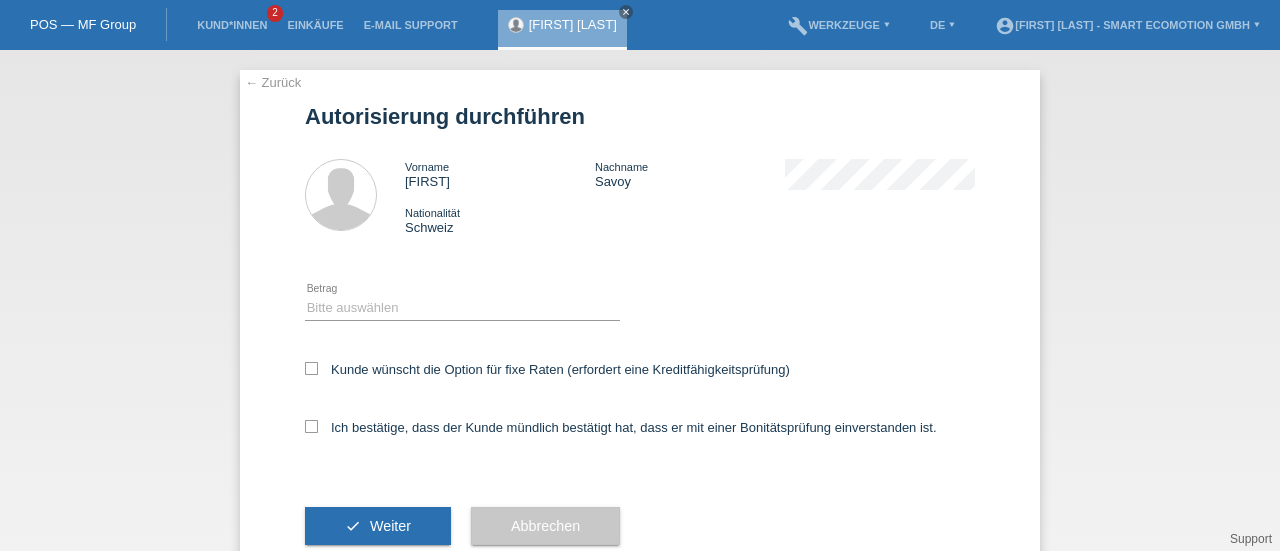 scroll, scrollTop: 0, scrollLeft: 0, axis: both 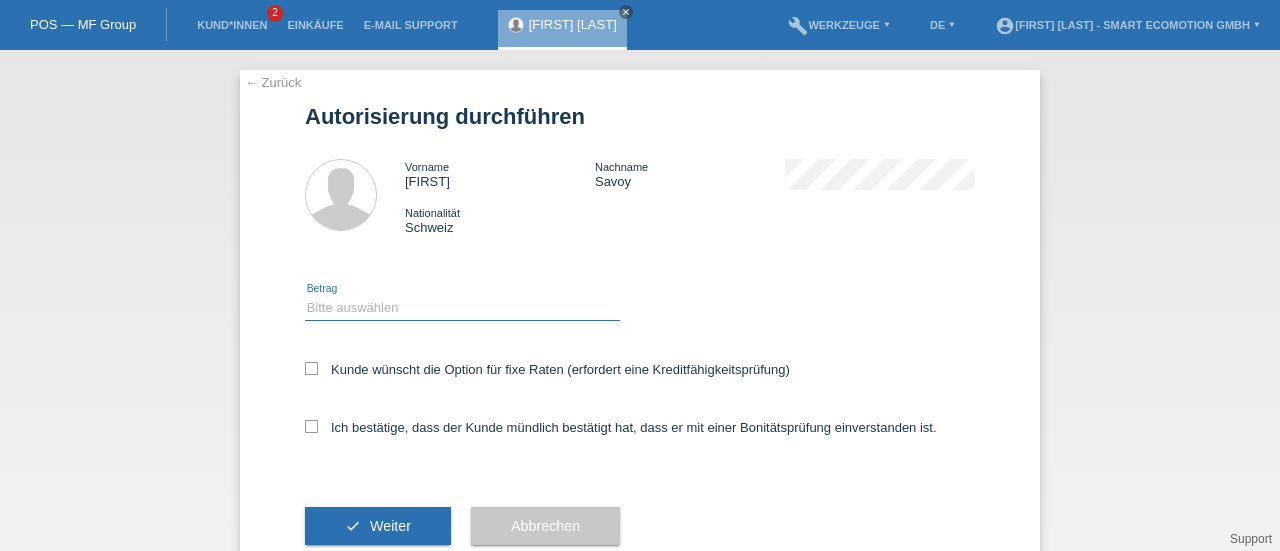 click on "Bitte auswählen
CHF 1.00 - CHF 499.00
CHF 500.00 - CHF 1'999.00
CHF 2'000.00 - CHF 11'000.00" at bounding box center (462, 308) 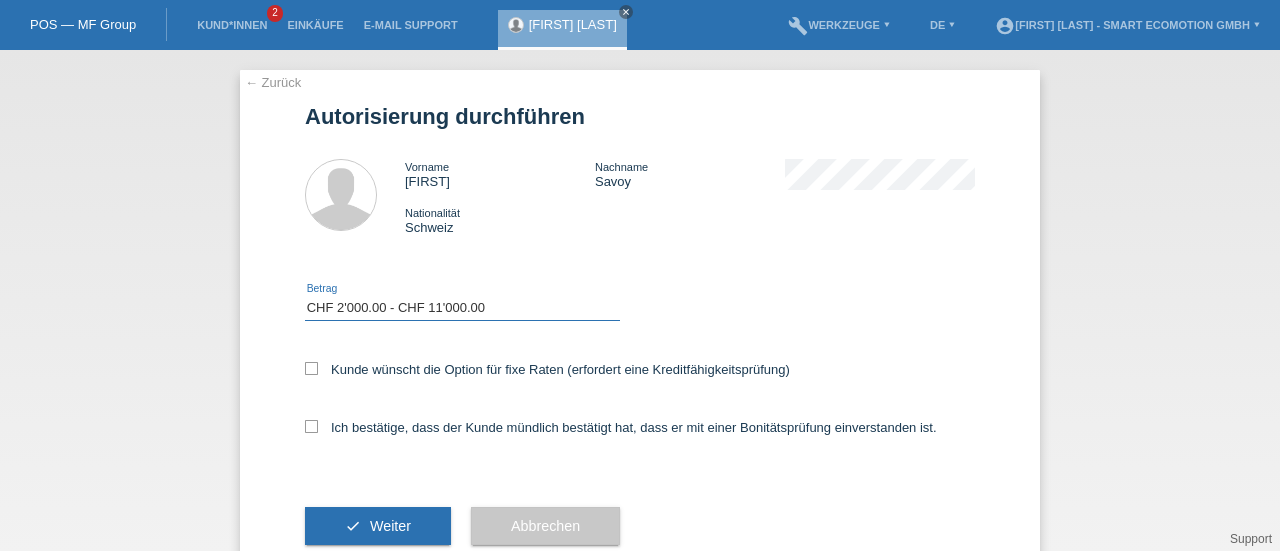 click on "Bitte auswählen
CHF 1.00 - CHF 499.00
CHF 500.00 - CHF 1'999.00
CHF 2'000.00 - CHF 11'000.00" at bounding box center [462, 308] 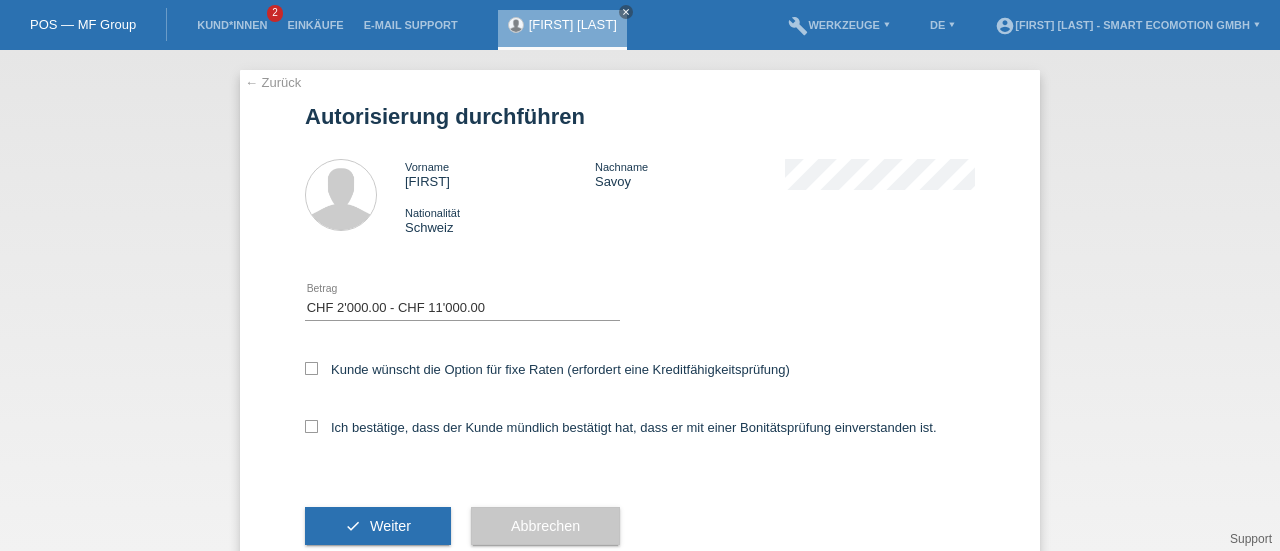 click at bounding box center (311, 368) 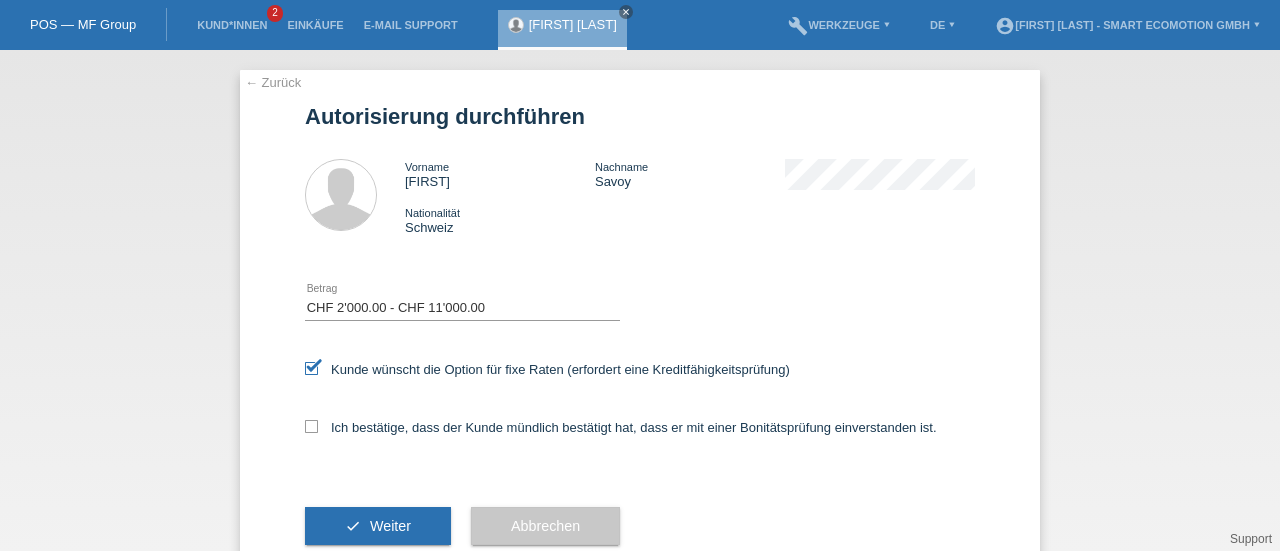 click at bounding box center [311, 426] 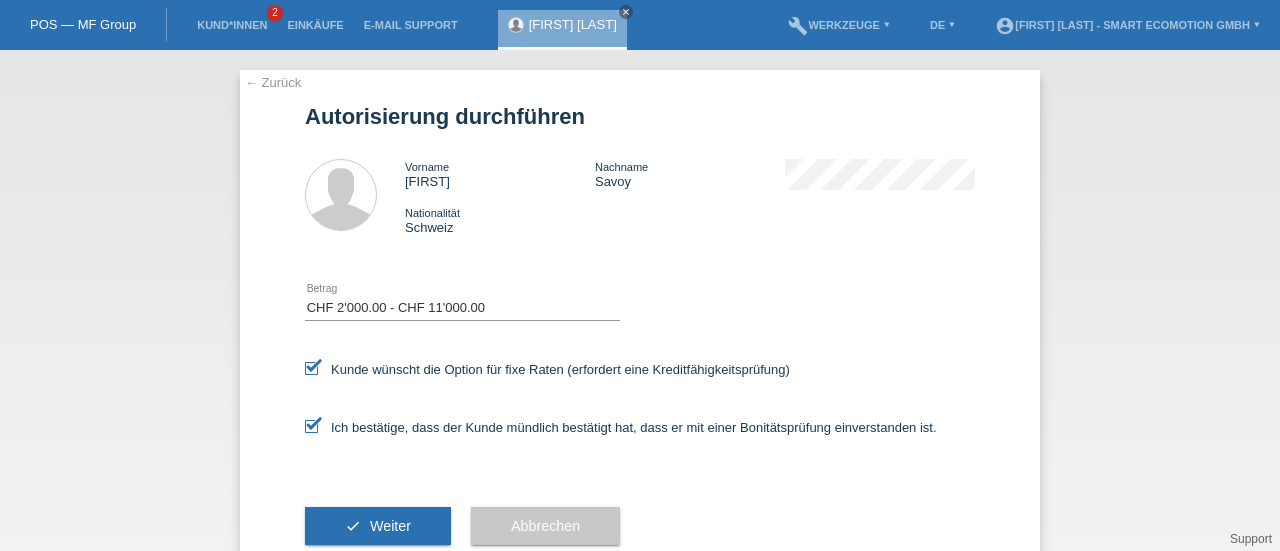 scroll, scrollTop: 54, scrollLeft: 0, axis: vertical 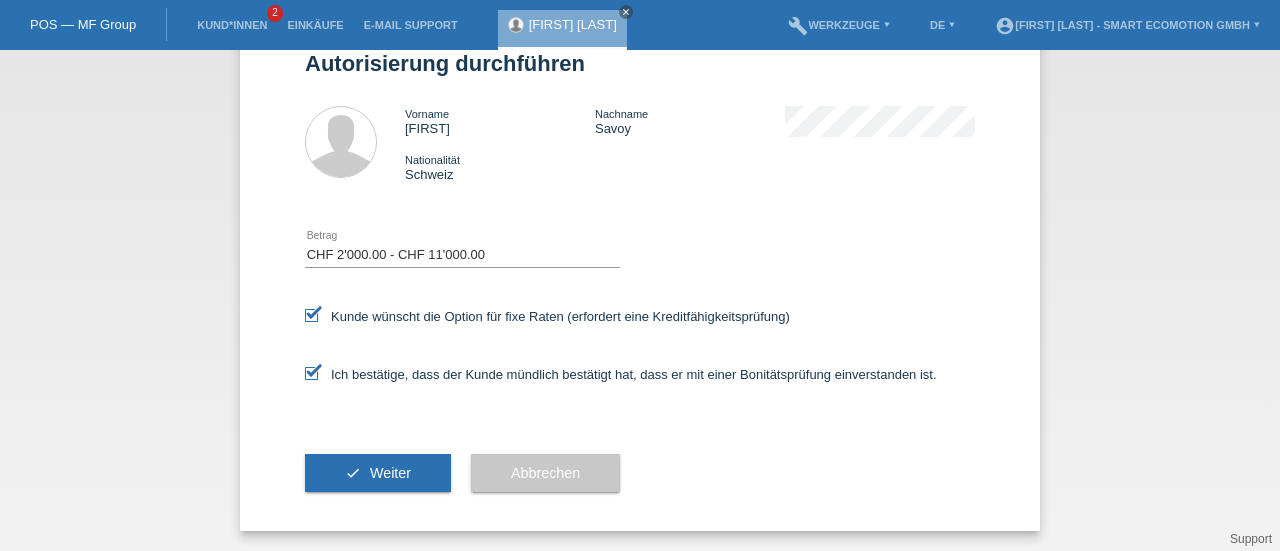 click on "check   Weiter" at bounding box center [378, 473] 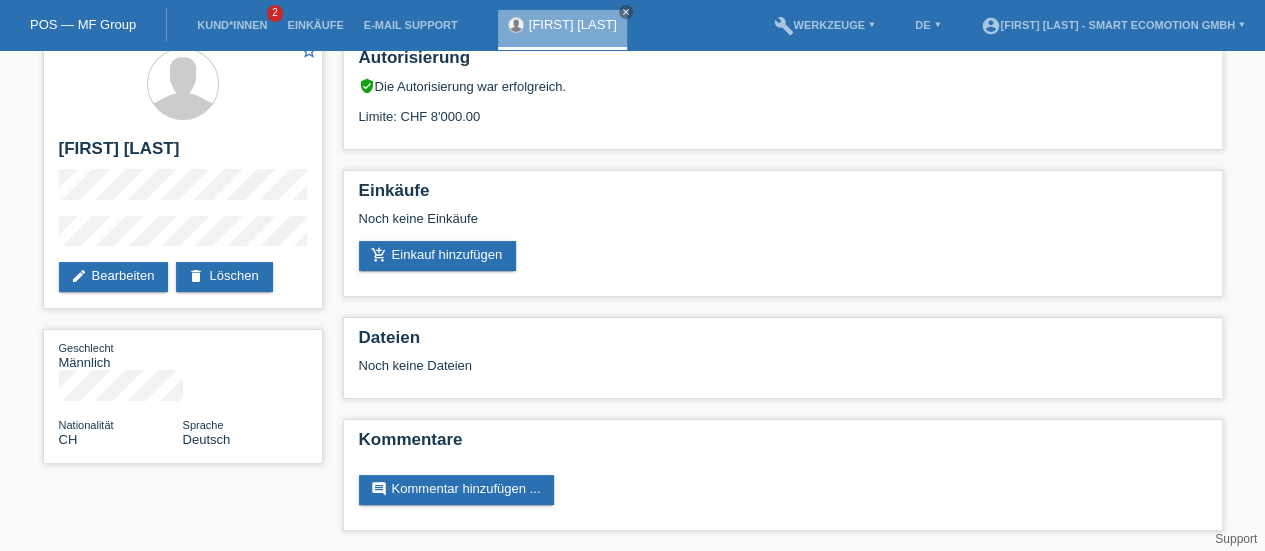 scroll, scrollTop: 0, scrollLeft: 0, axis: both 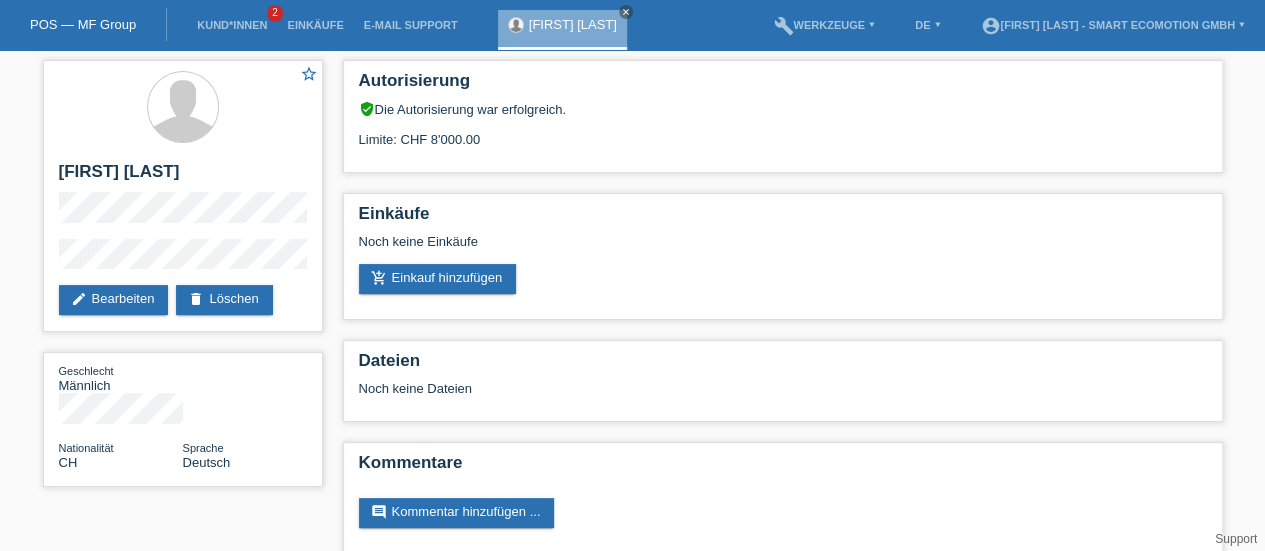 click on "edit  Bearbeiten" at bounding box center [114, 300] 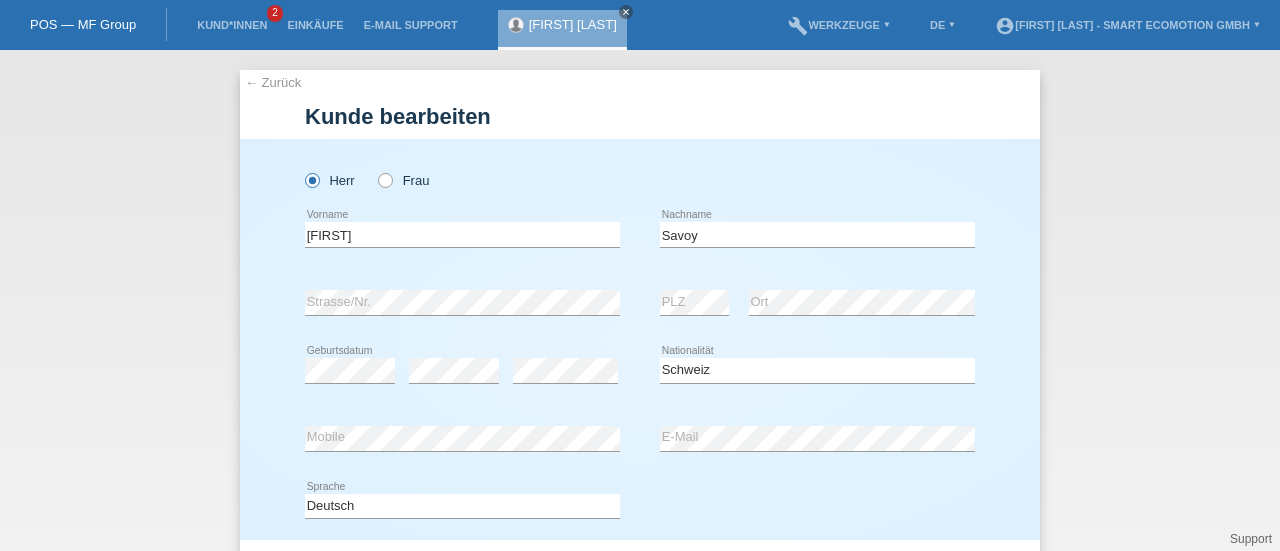select on "CH" 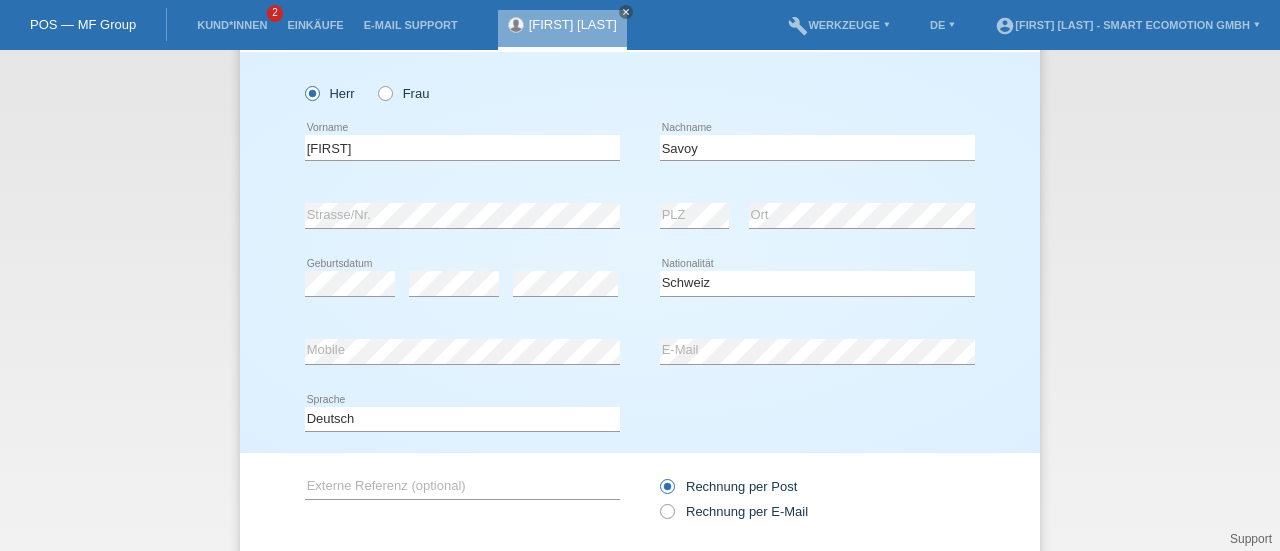 scroll, scrollTop: 88, scrollLeft: 0, axis: vertical 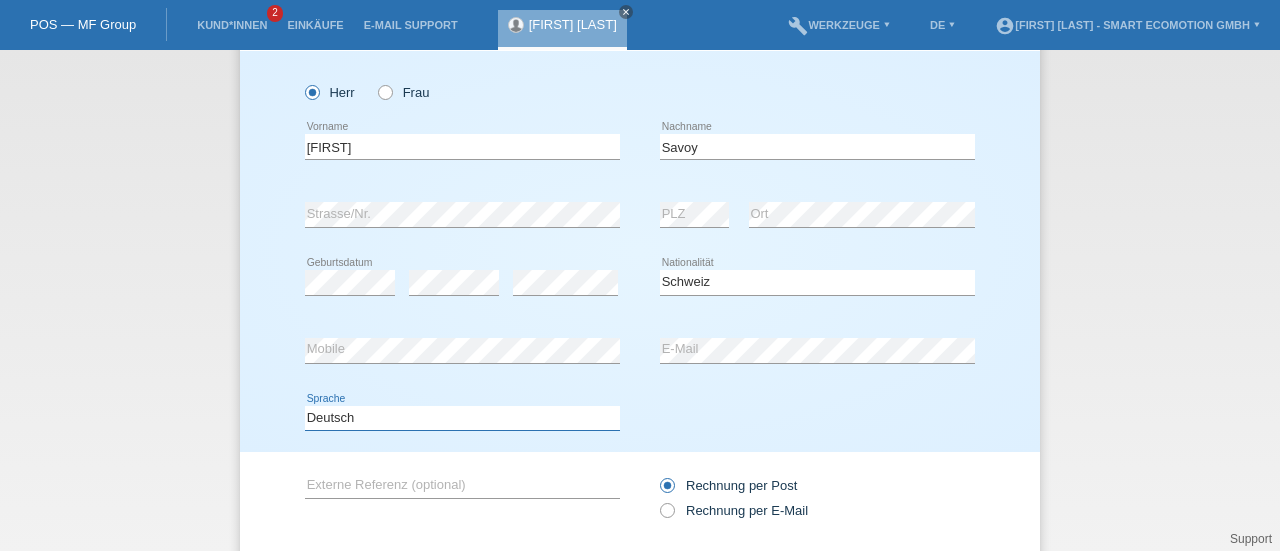 click on "Deutsch
Français
Italiano
English" at bounding box center (462, 418) 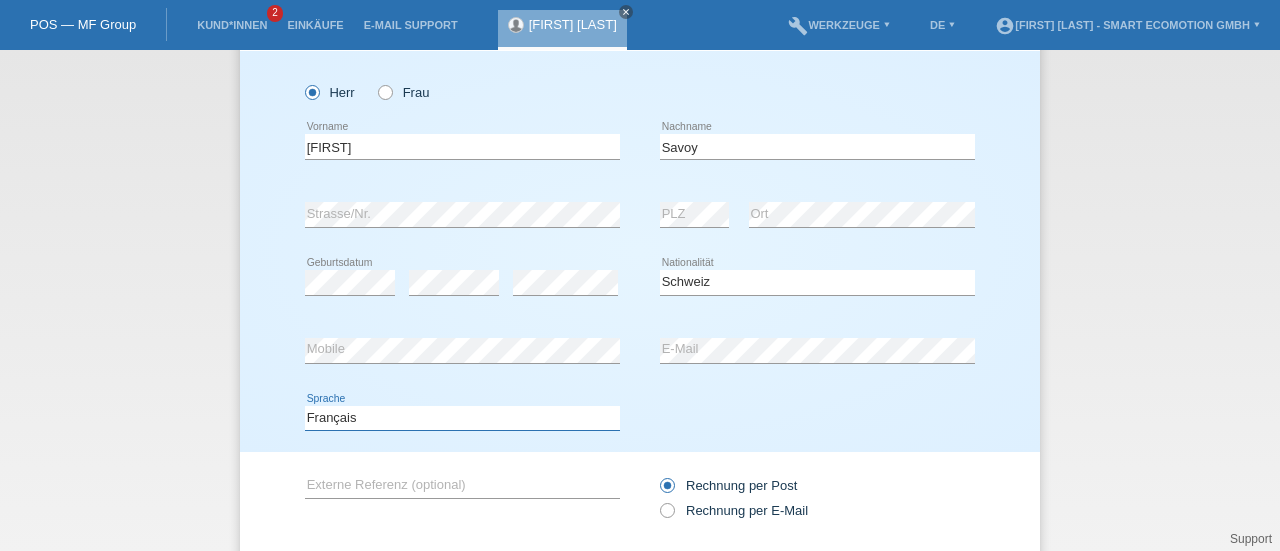 click on "Deutsch
Français
Italiano
English" at bounding box center (462, 418) 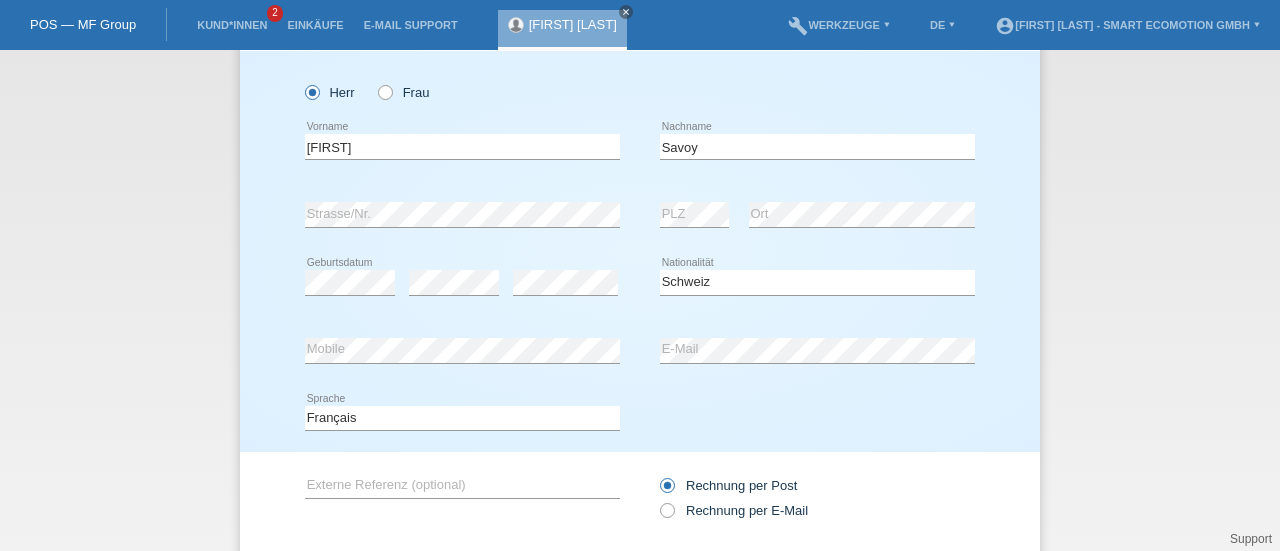 click on "Deutsch
Français
Italiano
English
error
Sprache" at bounding box center (640, 419) 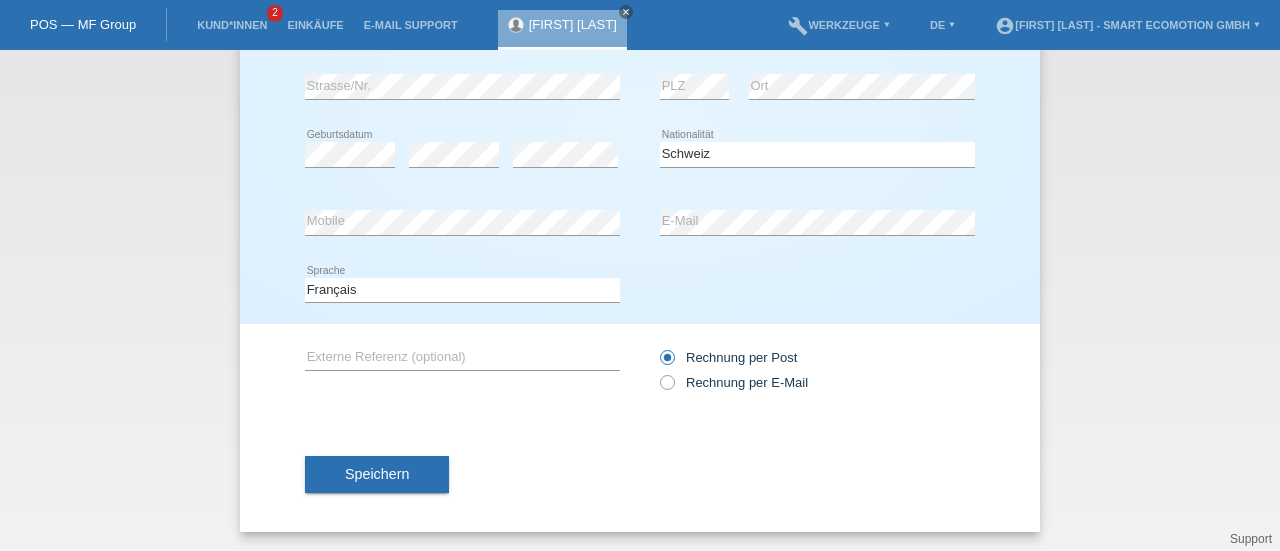 click on "Speichern" at bounding box center [377, 474] 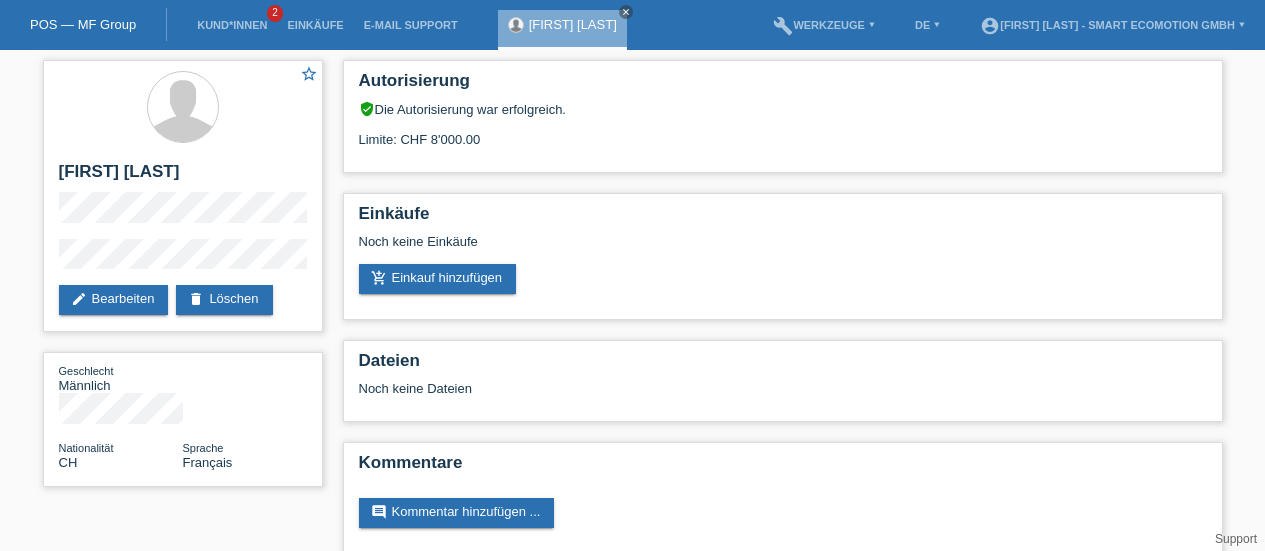 scroll, scrollTop: 0, scrollLeft: 0, axis: both 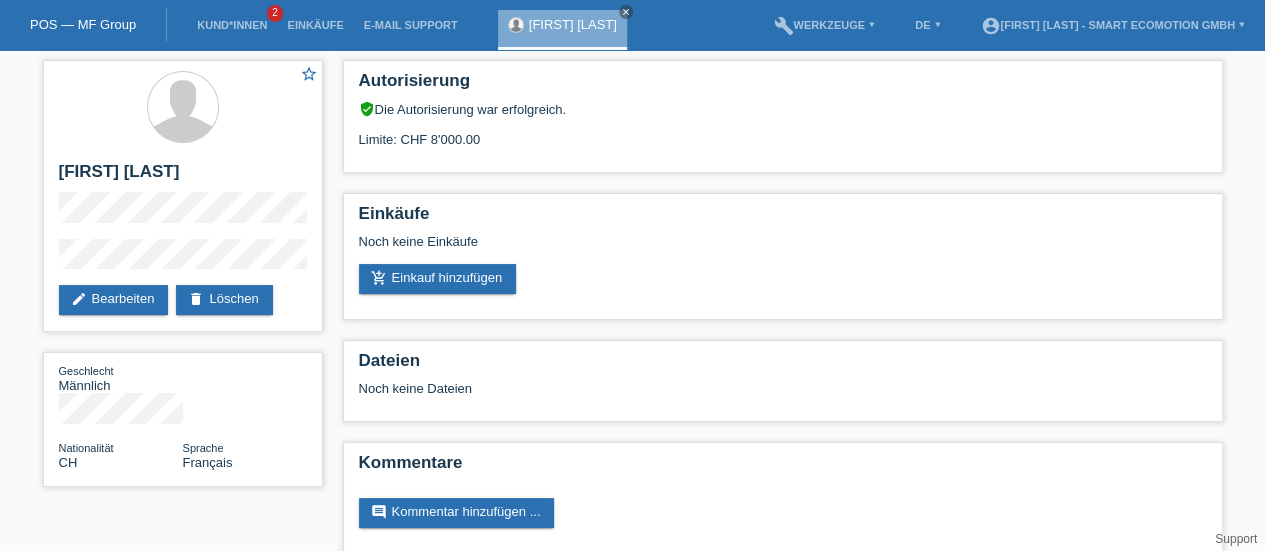 click on "add_shopping_cart  Einkauf hinzufügen" at bounding box center [438, 279] 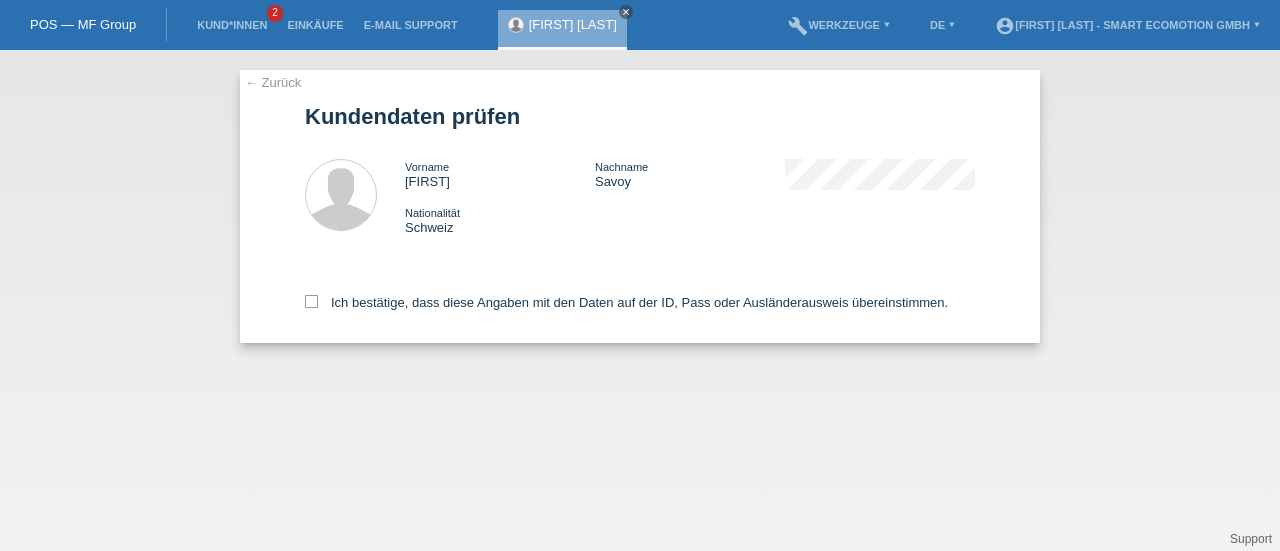 scroll, scrollTop: 0, scrollLeft: 0, axis: both 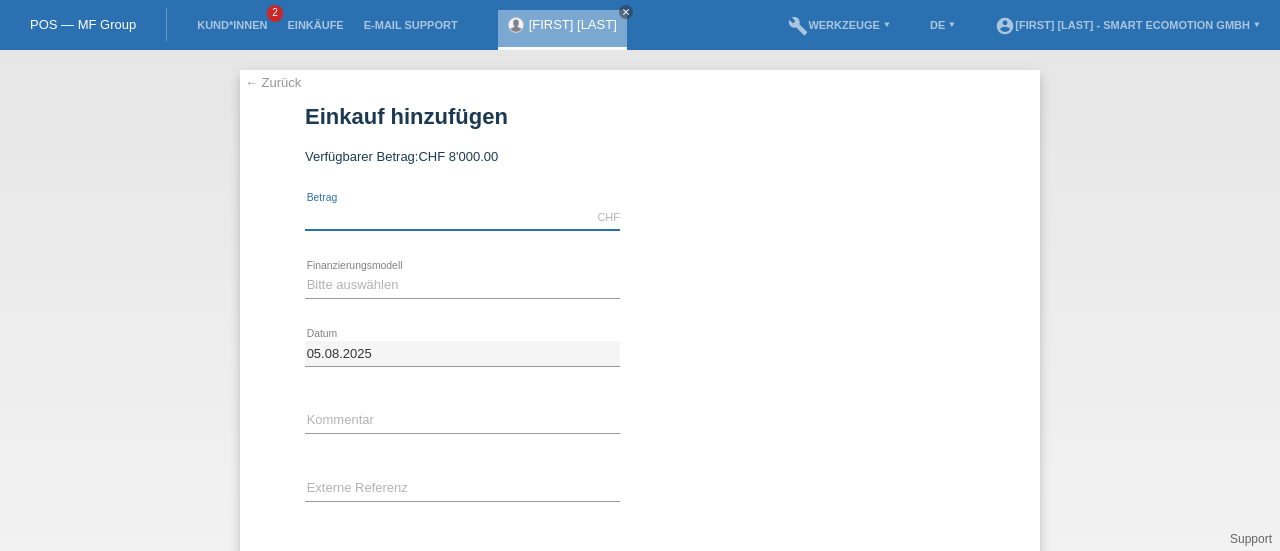 click at bounding box center (462, 217) 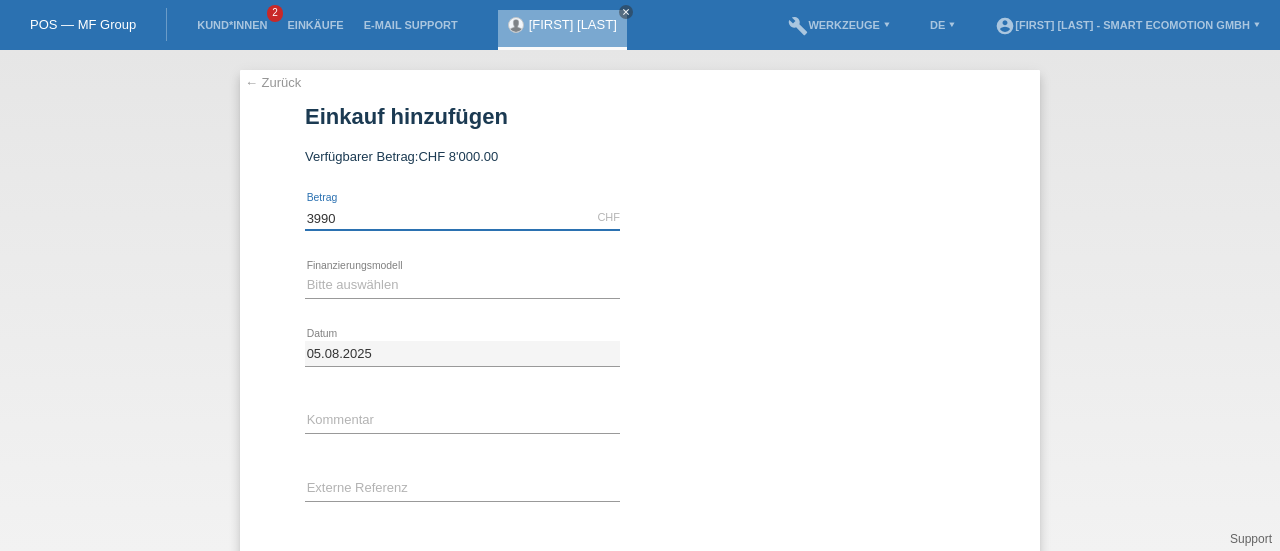 type on "3990.00" 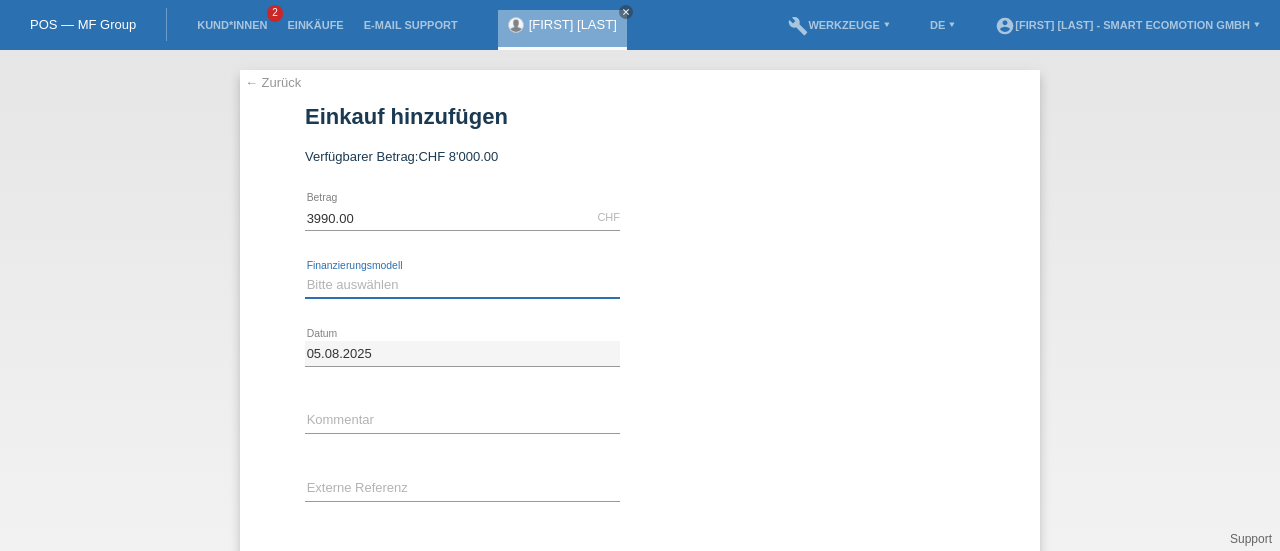 click on "Bitte auswählen
Kauf auf Rechnung mit Teilzahlungsoption
Fixe Raten" at bounding box center (462, 285) 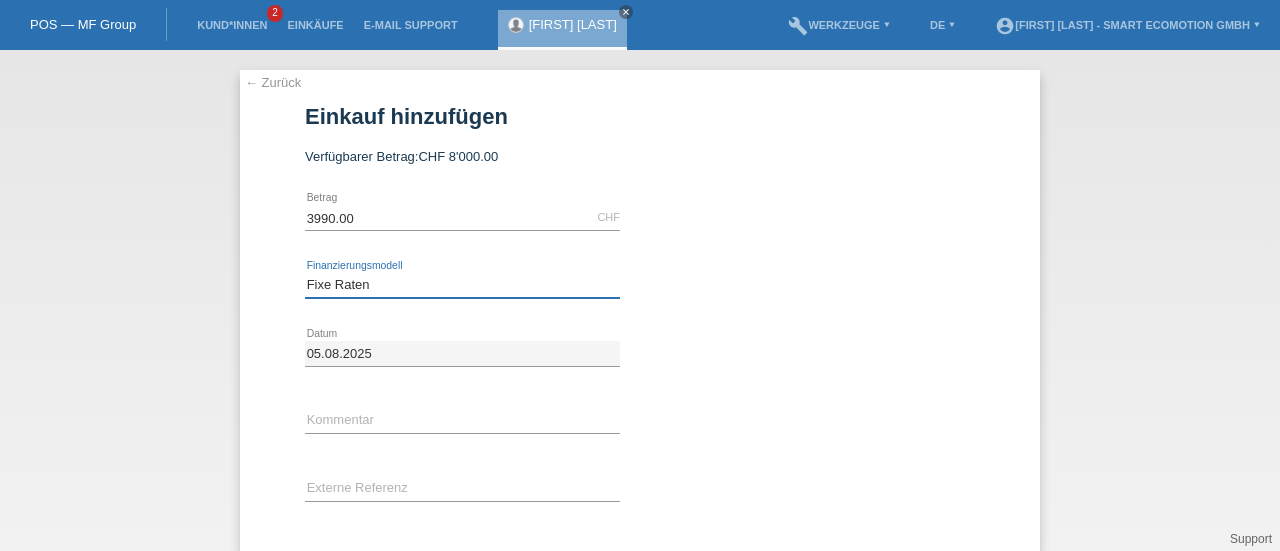 click on "Bitte auswählen
Kauf auf Rechnung mit Teilzahlungsoption
Fixe Raten" at bounding box center [462, 285] 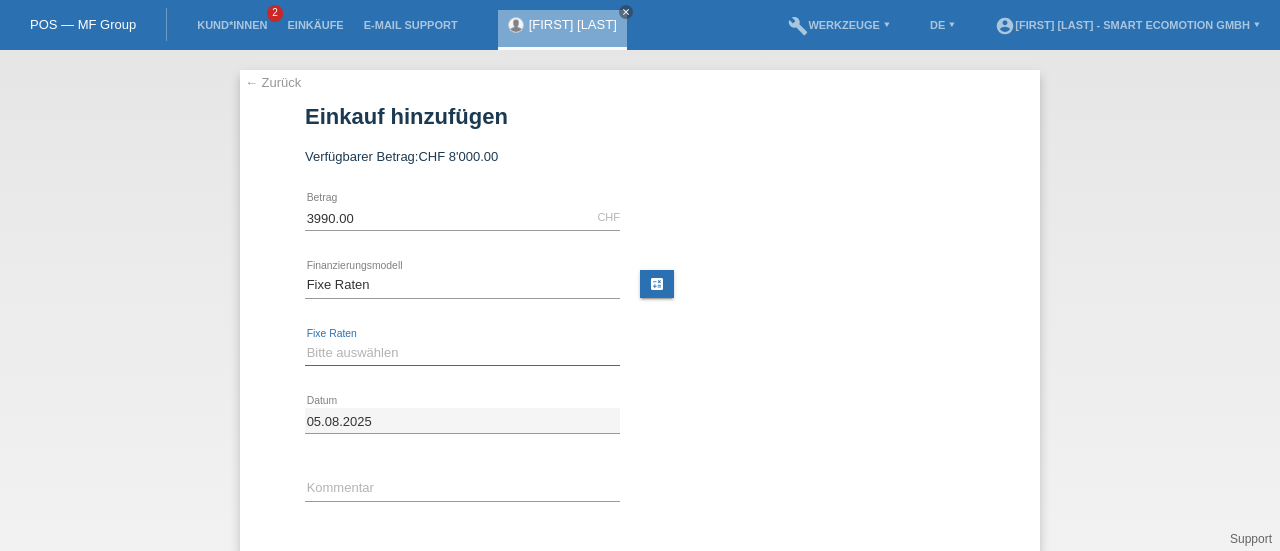 click on "Bitte auswählen
12 Raten
24 Raten
36 Raten
48 Raten" at bounding box center (462, 353) 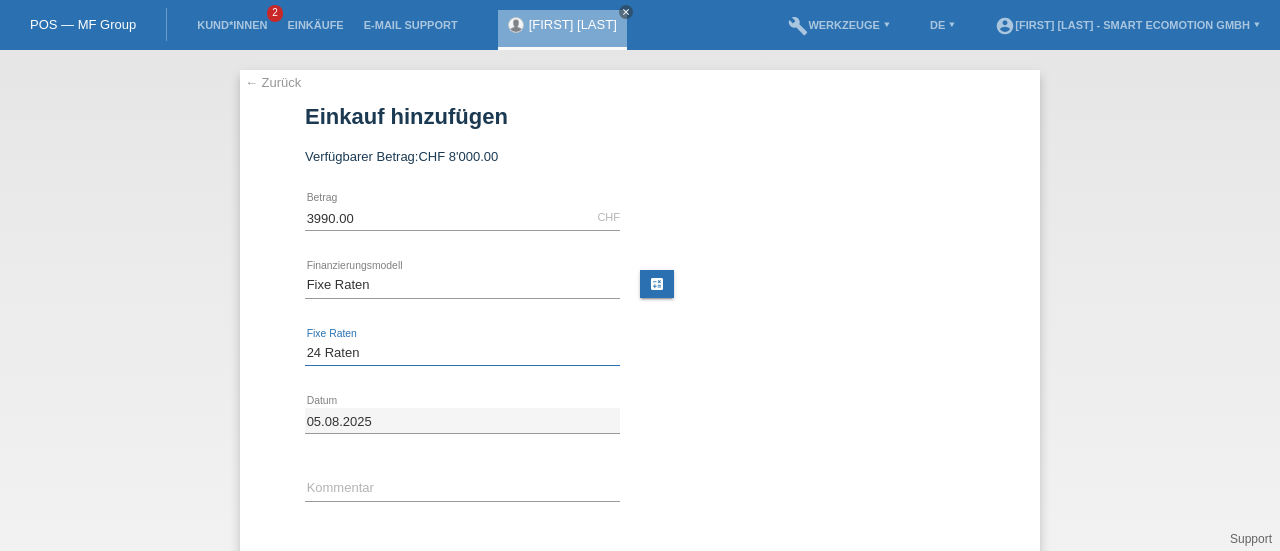 click on "Bitte auswählen
12 Raten
24 Raten
36 Raten
48 Raten" at bounding box center [462, 353] 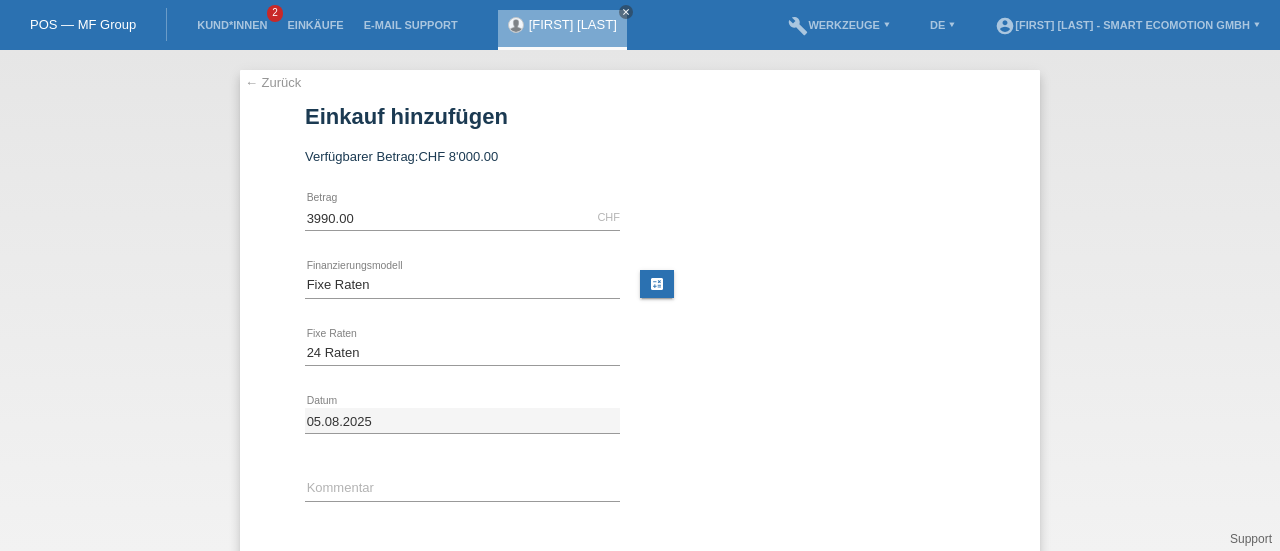 click on "← Zurück
Einkauf hinzufügen
Verfügbarer Betrag:
CHF [AMOUNT]
[AMOUNT]
error" at bounding box center (640, 388) 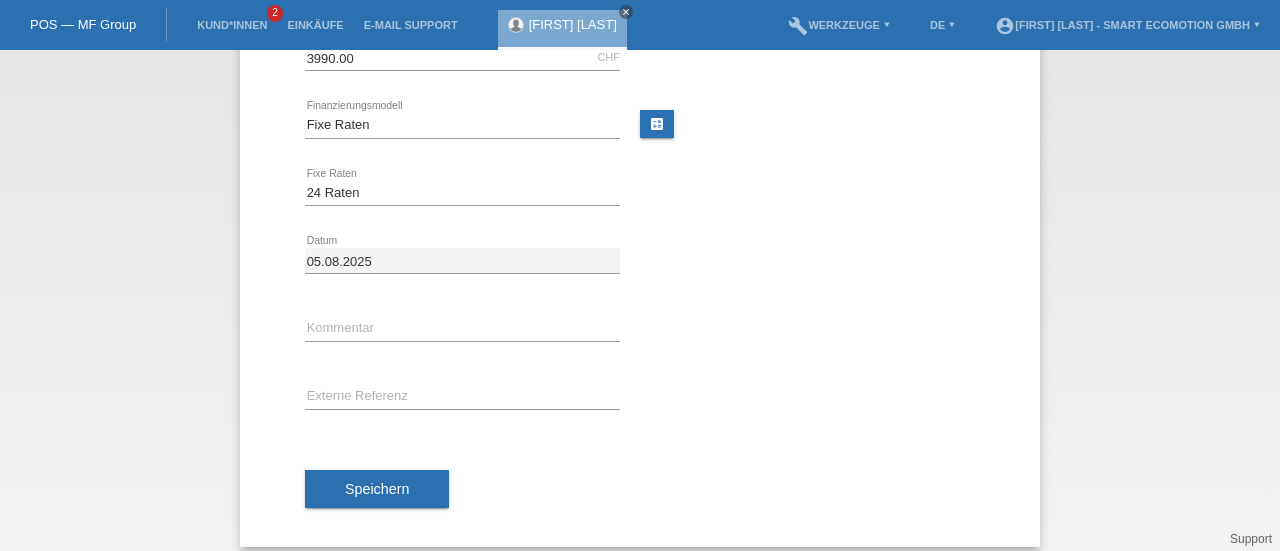 scroll, scrollTop: 161, scrollLeft: 0, axis: vertical 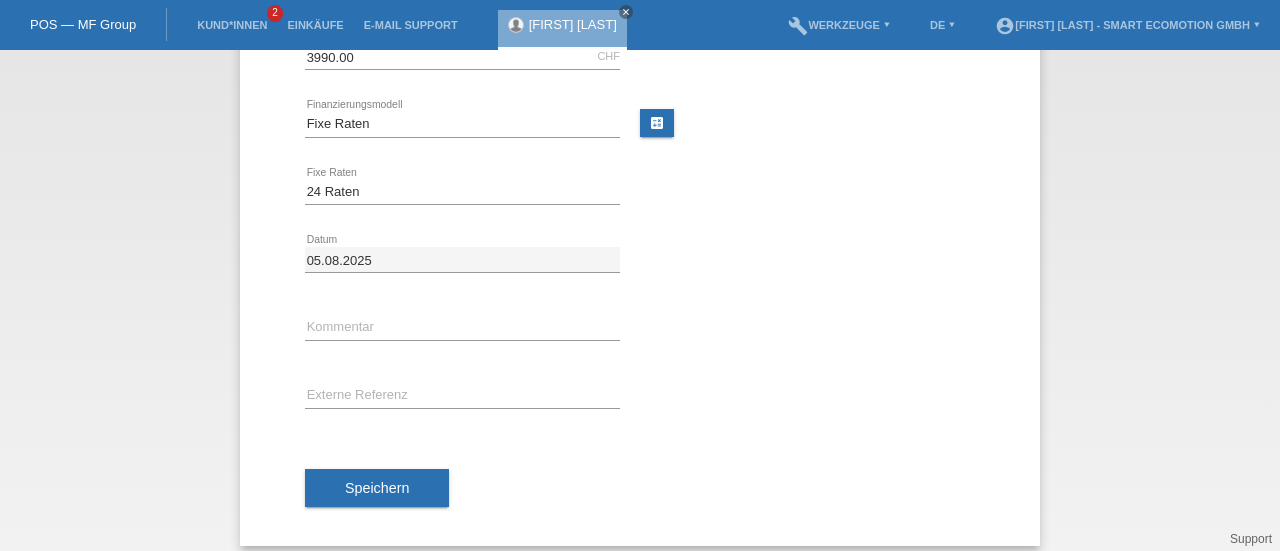 click on "Speichern" at bounding box center [377, 488] 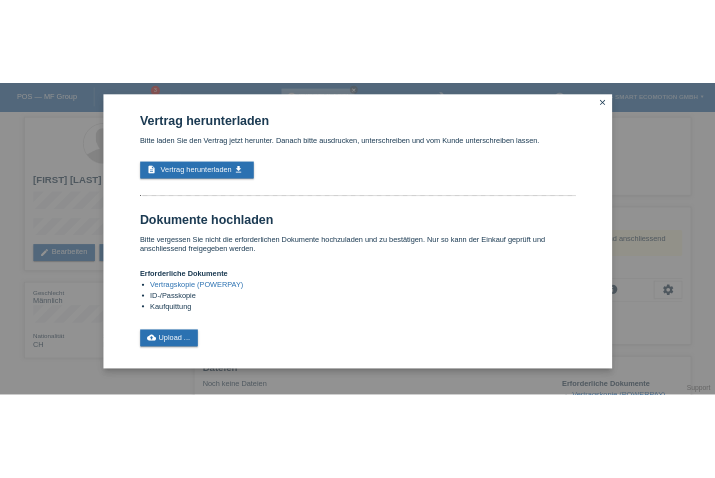 scroll, scrollTop: 0, scrollLeft: 0, axis: both 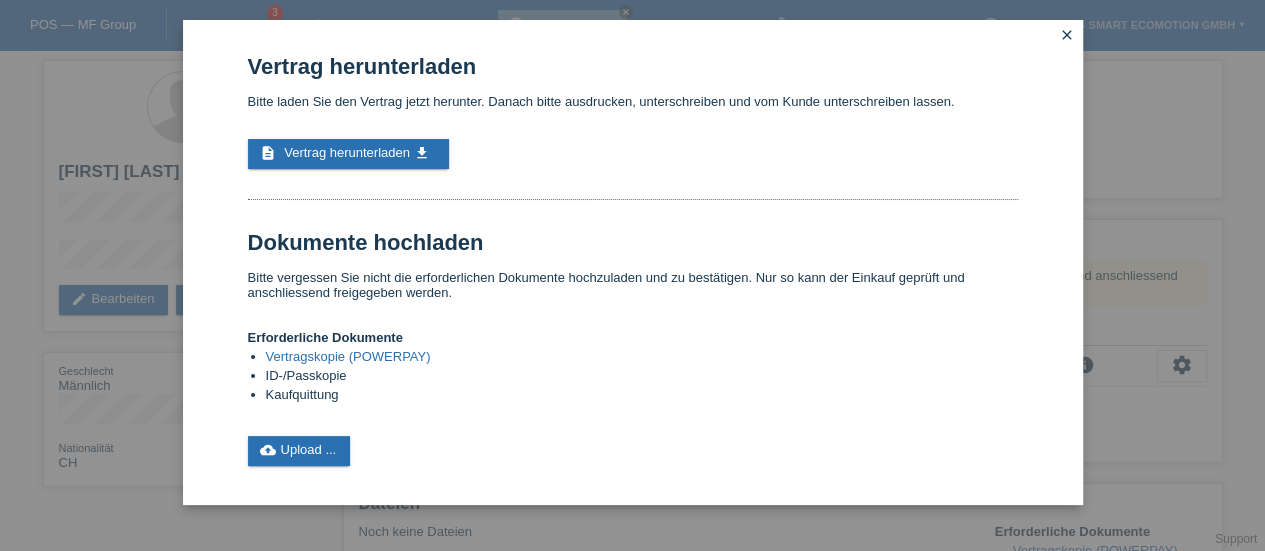 click on "Vertrag herunterladen" at bounding box center [347, 152] 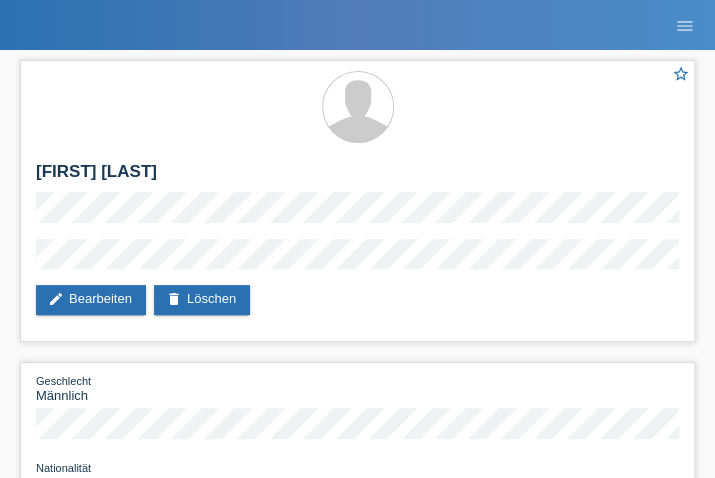 click on "star_border
[FIRST] [LAST]
edit  Bearbeiten
delete  Löschen" at bounding box center (357, 201) 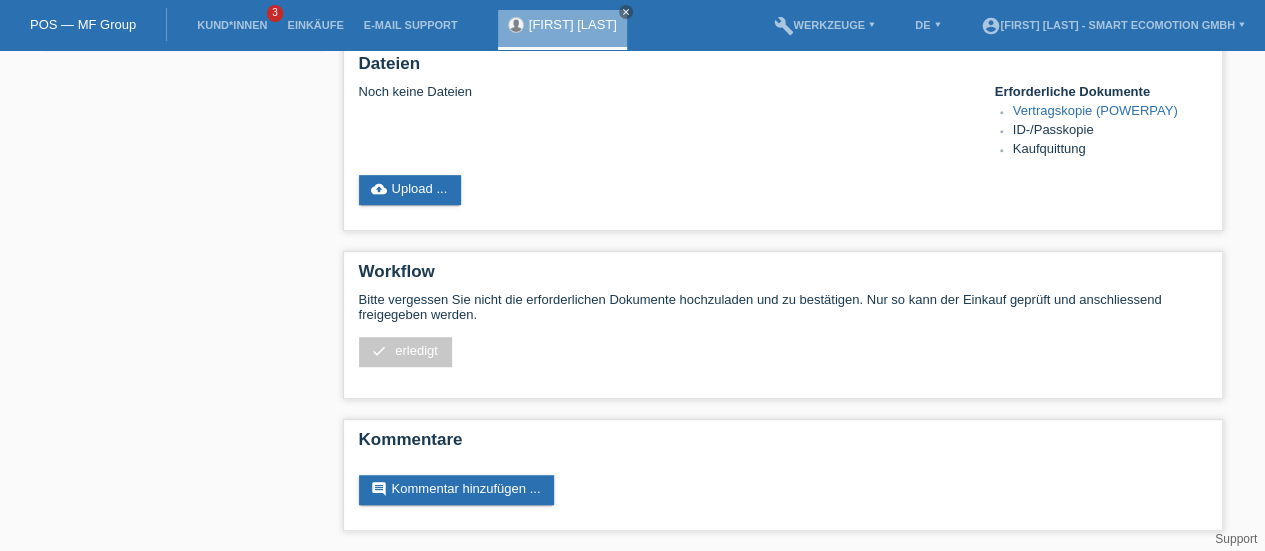 scroll, scrollTop: 0, scrollLeft: 0, axis: both 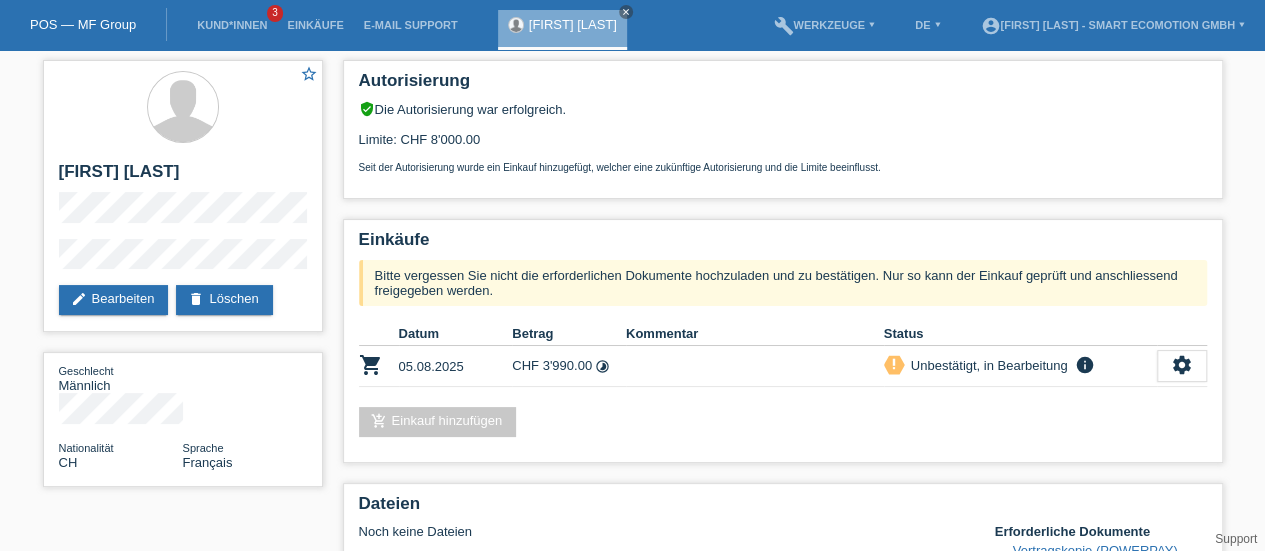 click on "[FIRST] [LAST]" at bounding box center [183, 177] 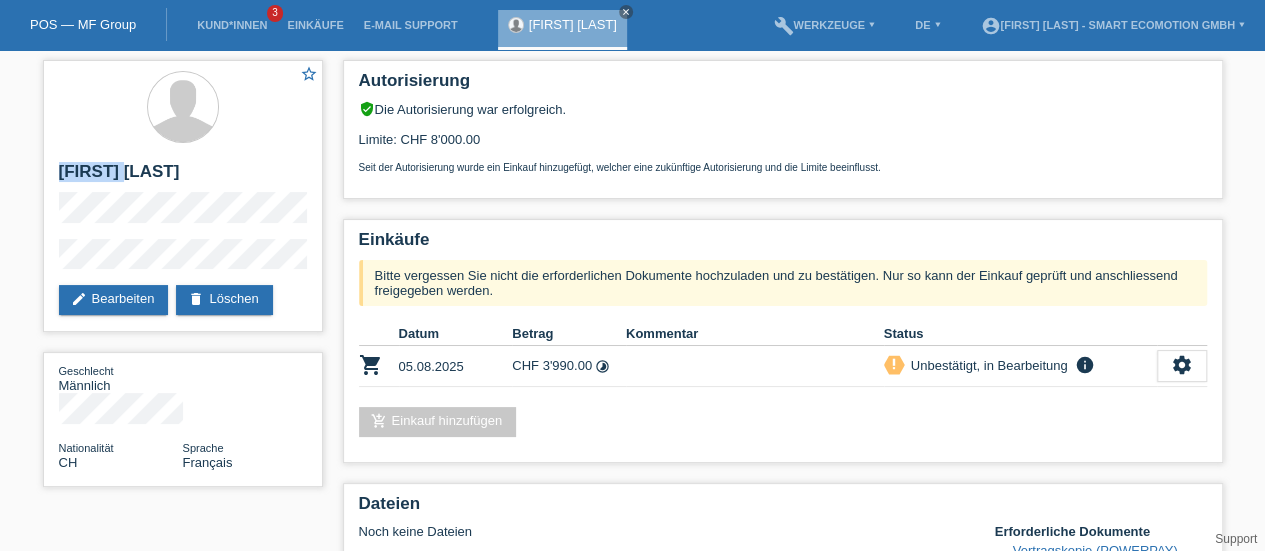 click on "[FIRST] [LAST]" at bounding box center [183, 177] 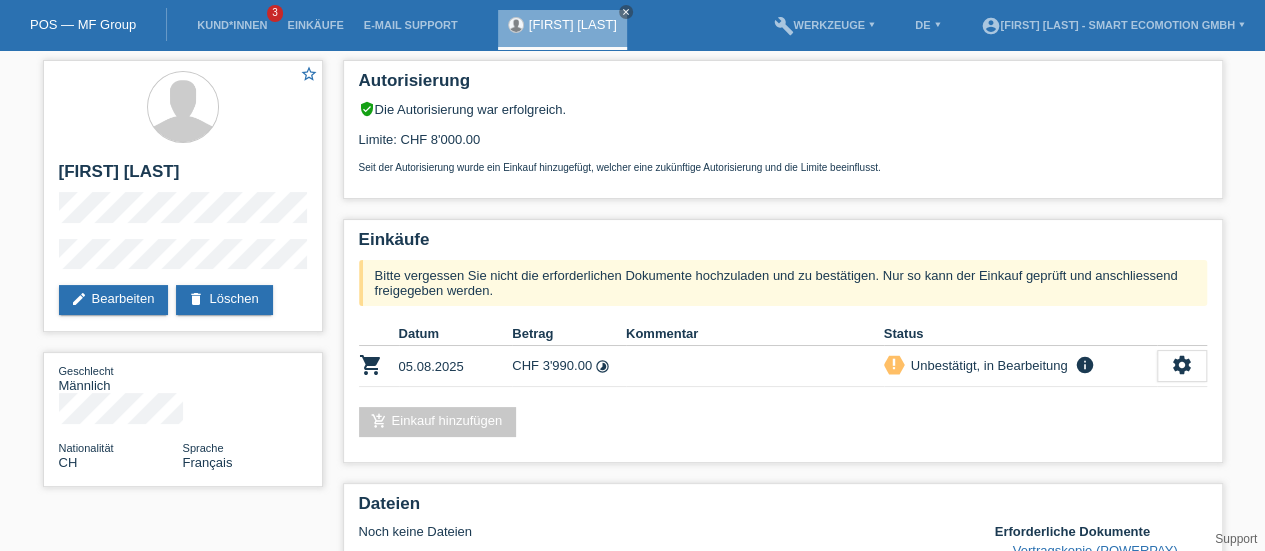 click on "[FIRST] [LAST]" at bounding box center (183, 177) 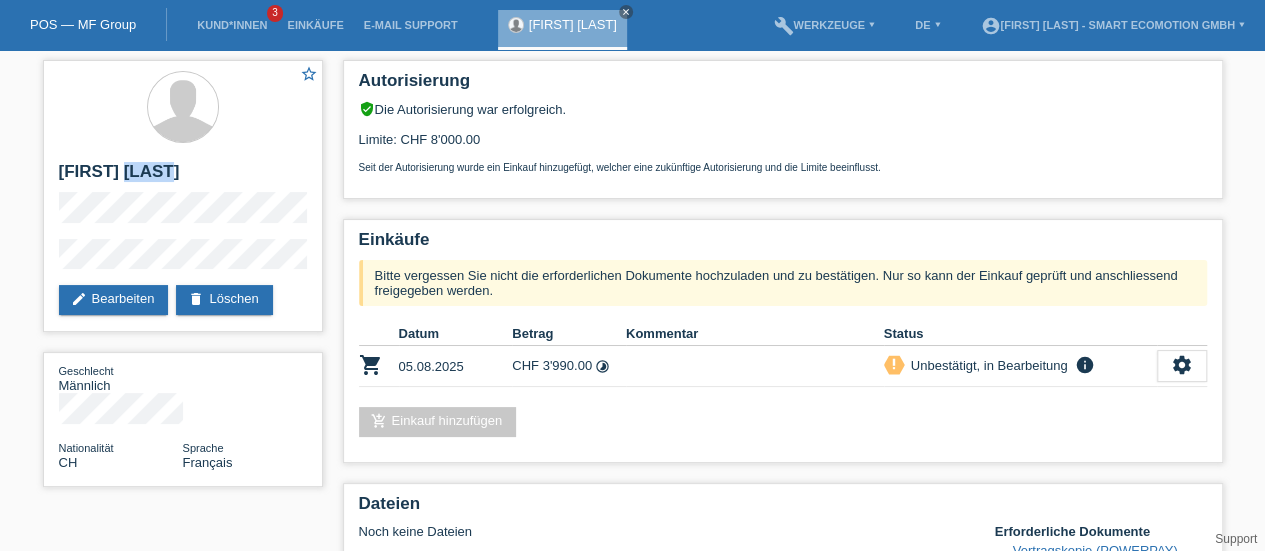 click on "[FIRST] [LAST]" at bounding box center [183, 177] 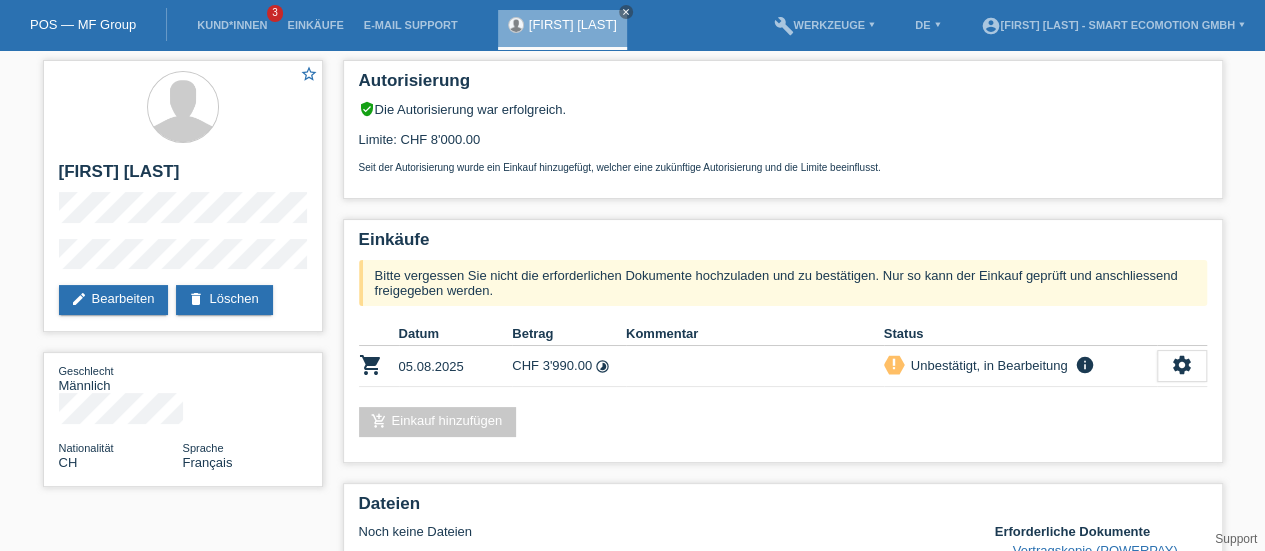 click on "star_border
Mathias Savoy
edit  Bearbeiten
delete  Löschen
Geschlecht
Männlich
Nationalität
CH
Sprache
Français
Autorisierung
verified_user  Die Autorisierung war erfolgreich." at bounding box center (633, 520) 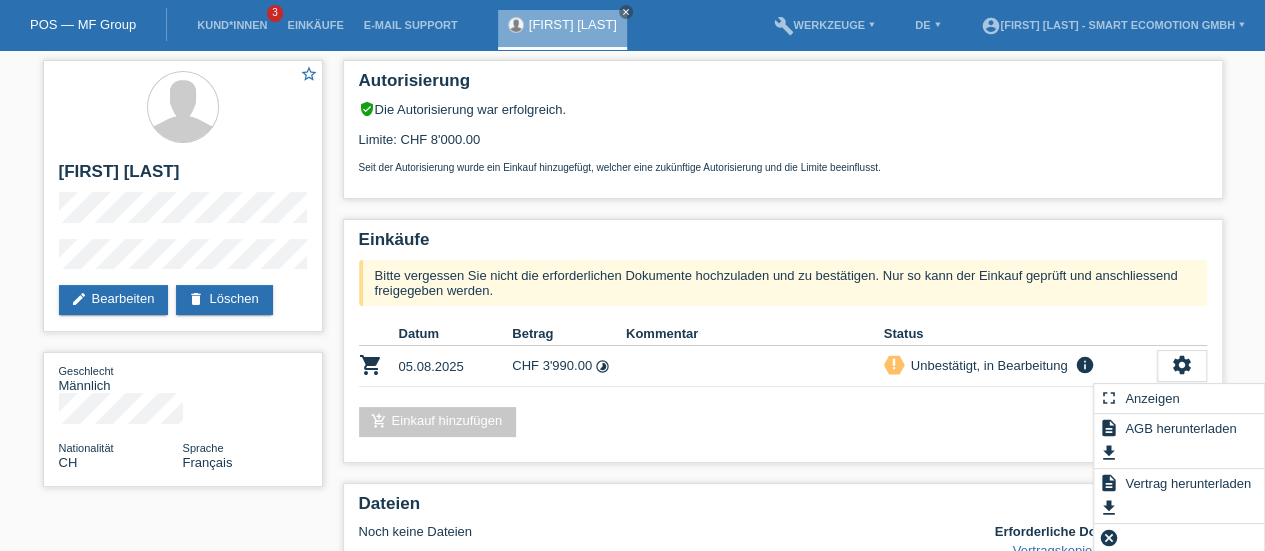 click on "Vertrag herunterladen" at bounding box center (1188, 483) 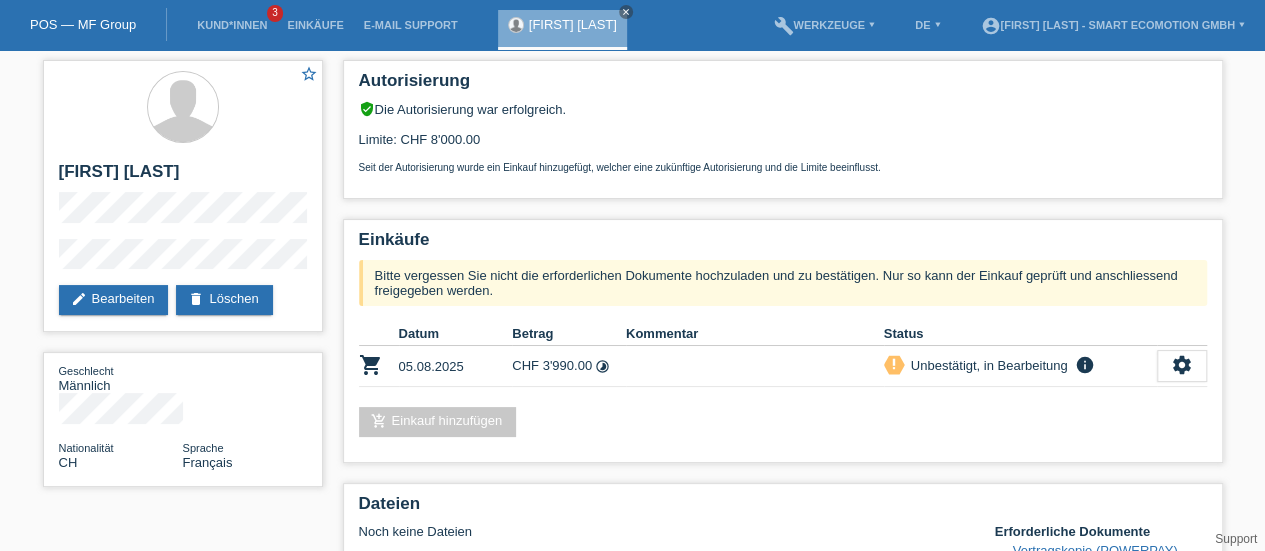 click on "POS — MF Group" at bounding box center (83, 24) 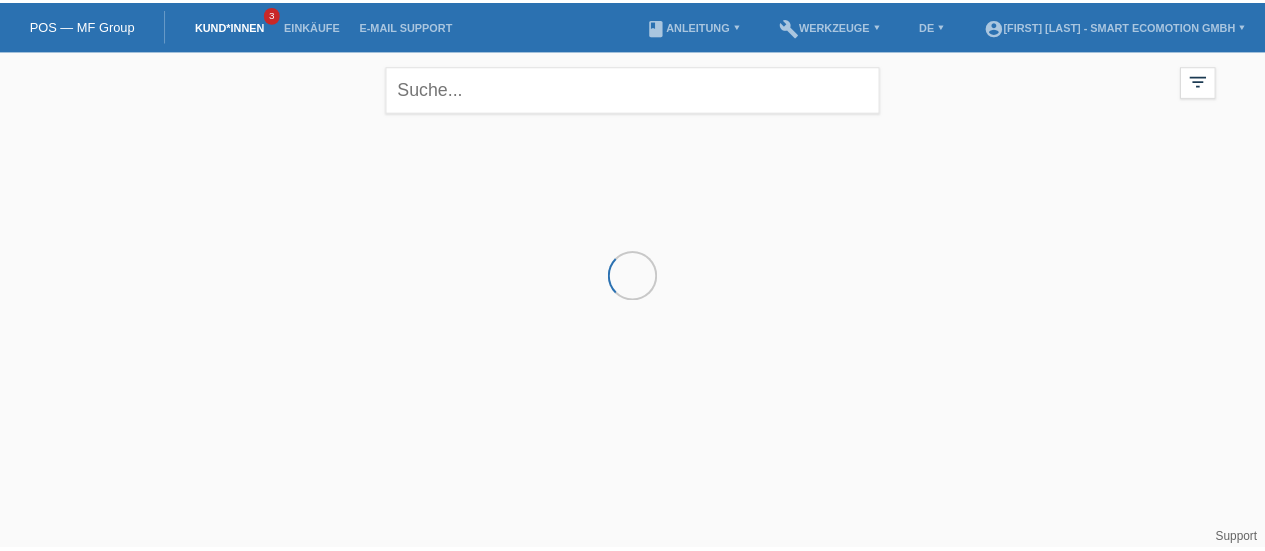 scroll, scrollTop: 0, scrollLeft: 0, axis: both 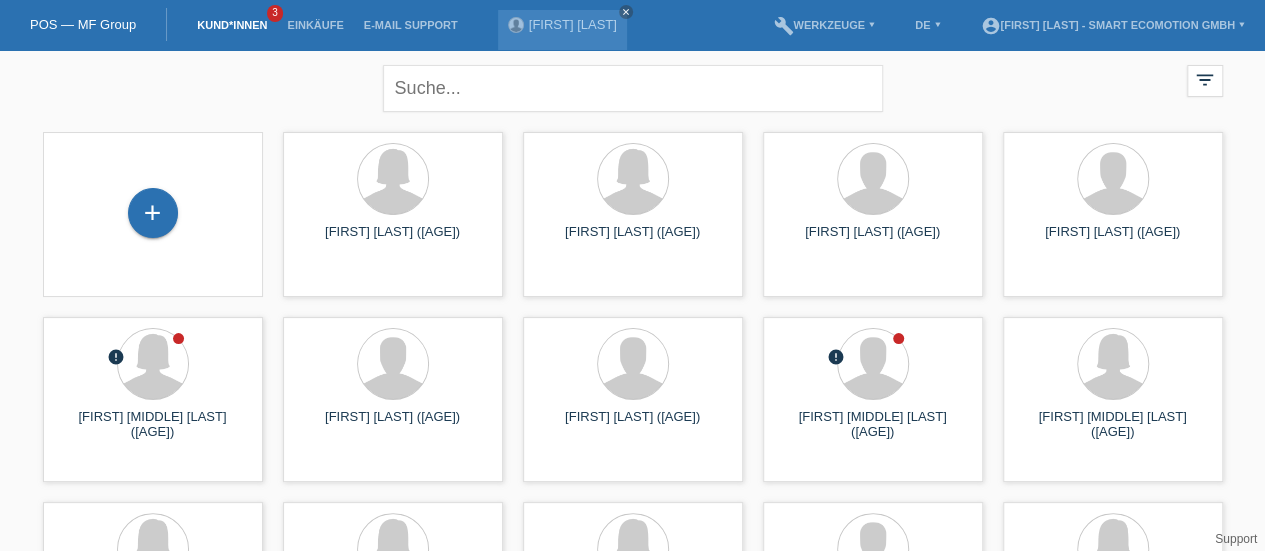 click on "+" at bounding box center [153, 213] 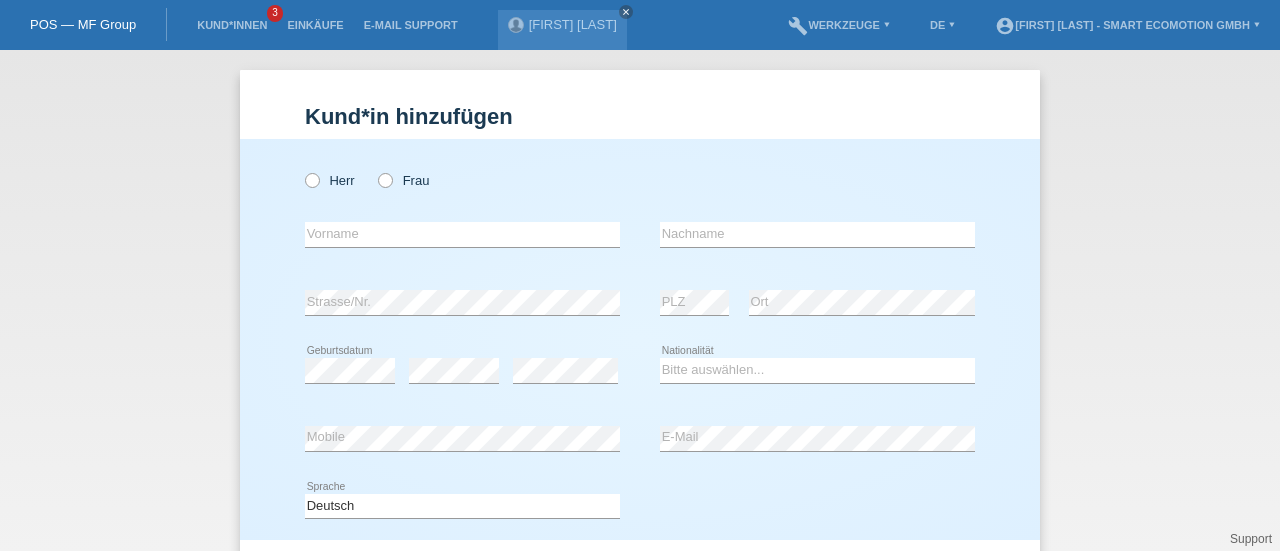 scroll, scrollTop: 0, scrollLeft: 0, axis: both 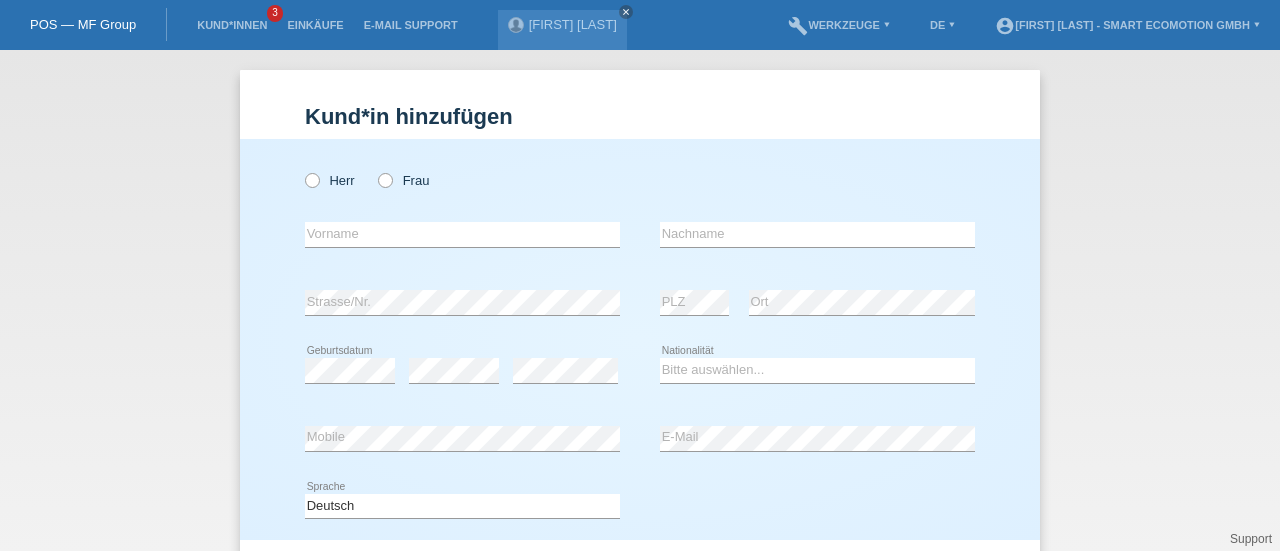click on "Herr
Frau" at bounding box center (462, 180) 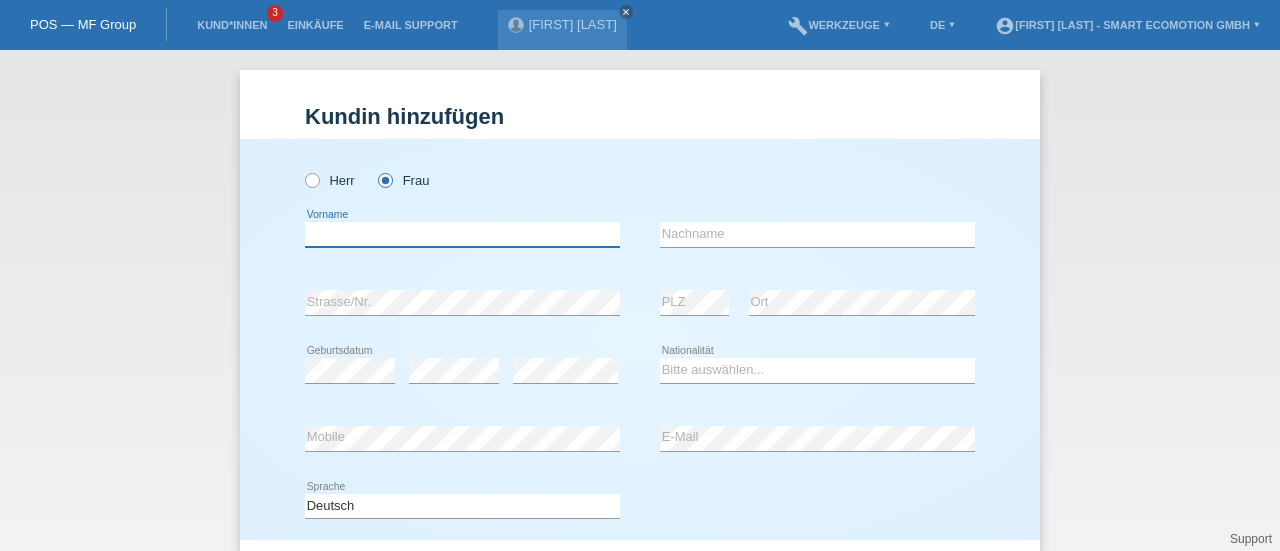 click at bounding box center (462, 234) 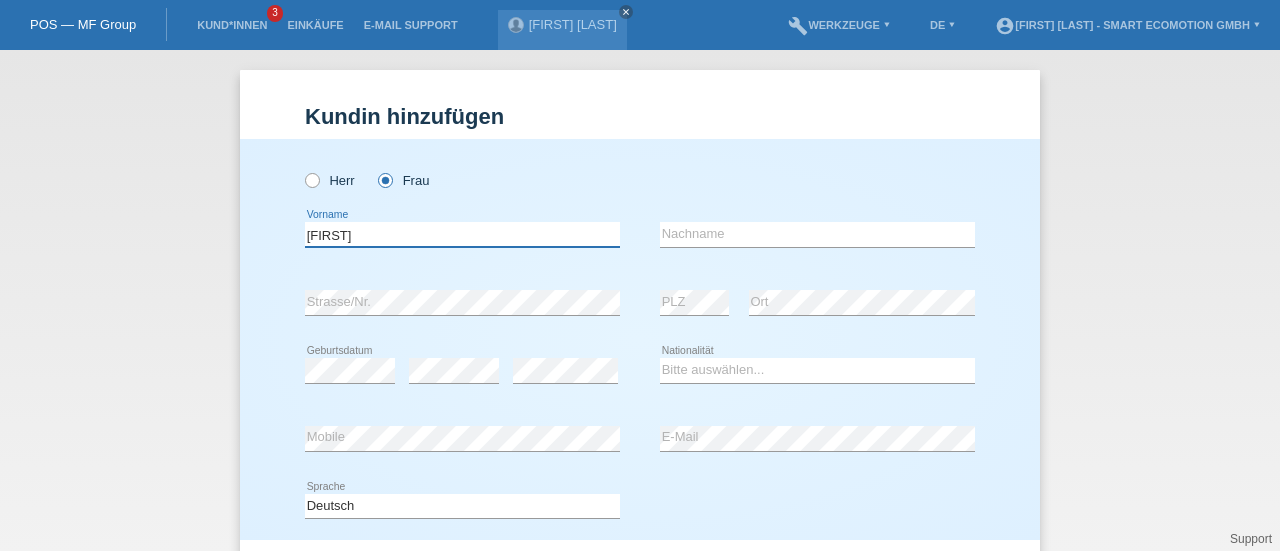 type on "[FIRST]" 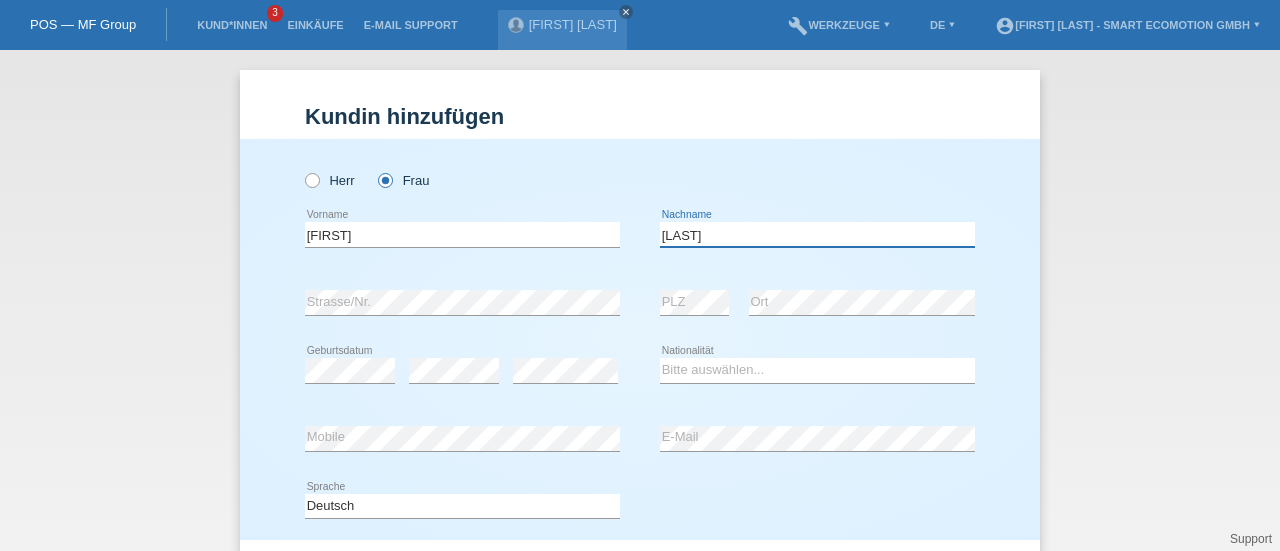type on "[LAST]-[LAST]" 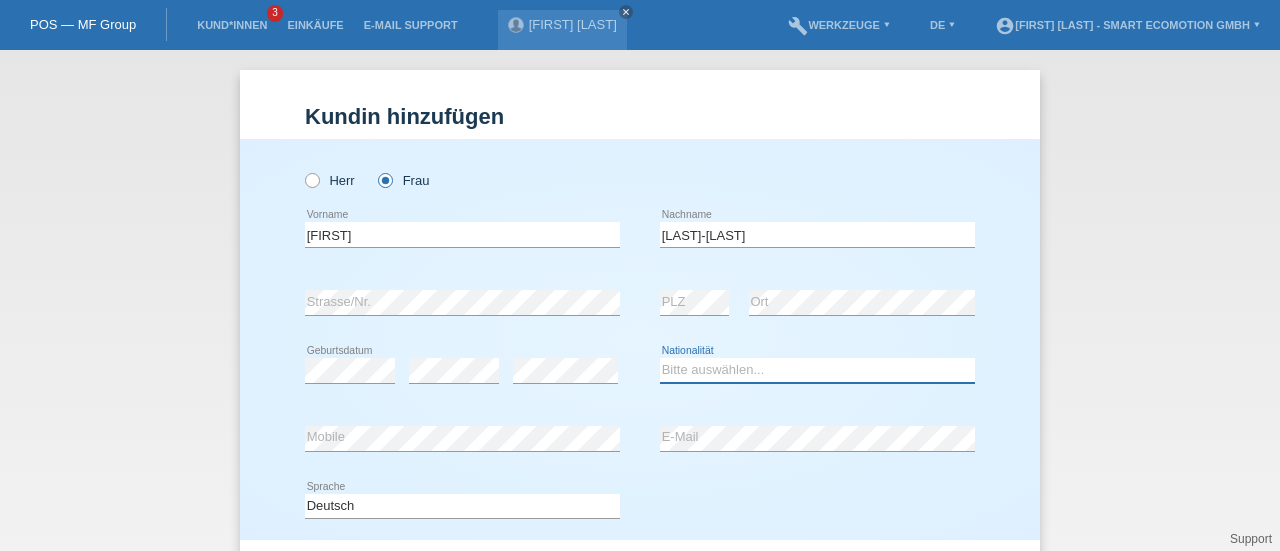 click on "Bitte auswählen...
Schweiz
Deutschland
Liechtenstein
Österreich
------------
Afghanistan
Ägypten
Åland
Albanien
Algerien" at bounding box center (817, 370) 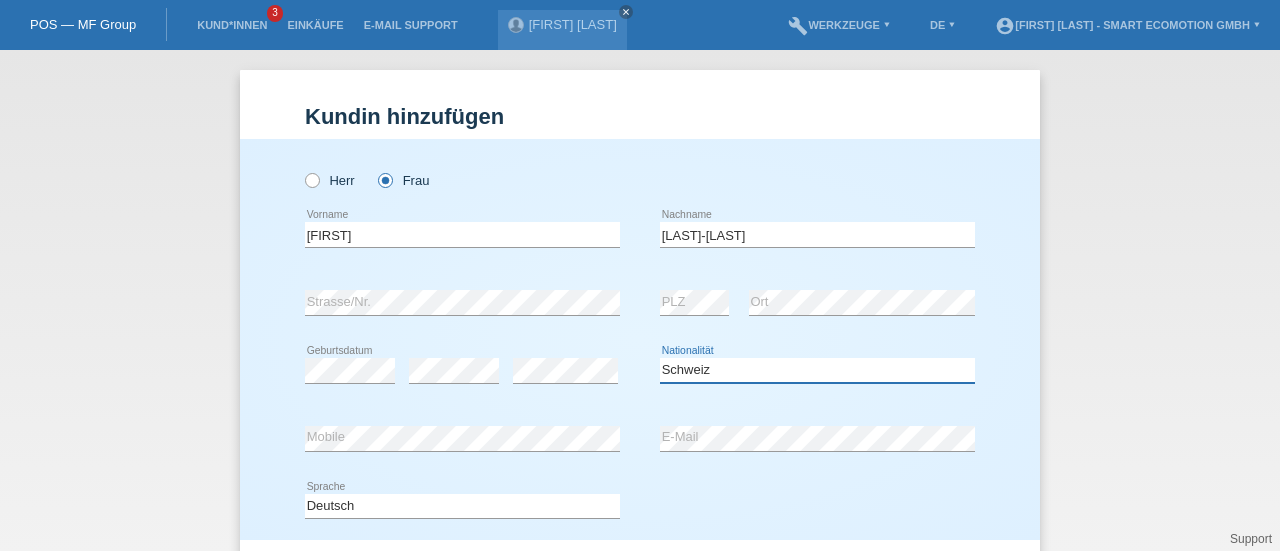 click on "Bitte auswählen...
Schweiz
Deutschland
Liechtenstein
Österreich
------------
Afghanistan
Ägypten
Åland
Albanien
Algerien" at bounding box center [817, 370] 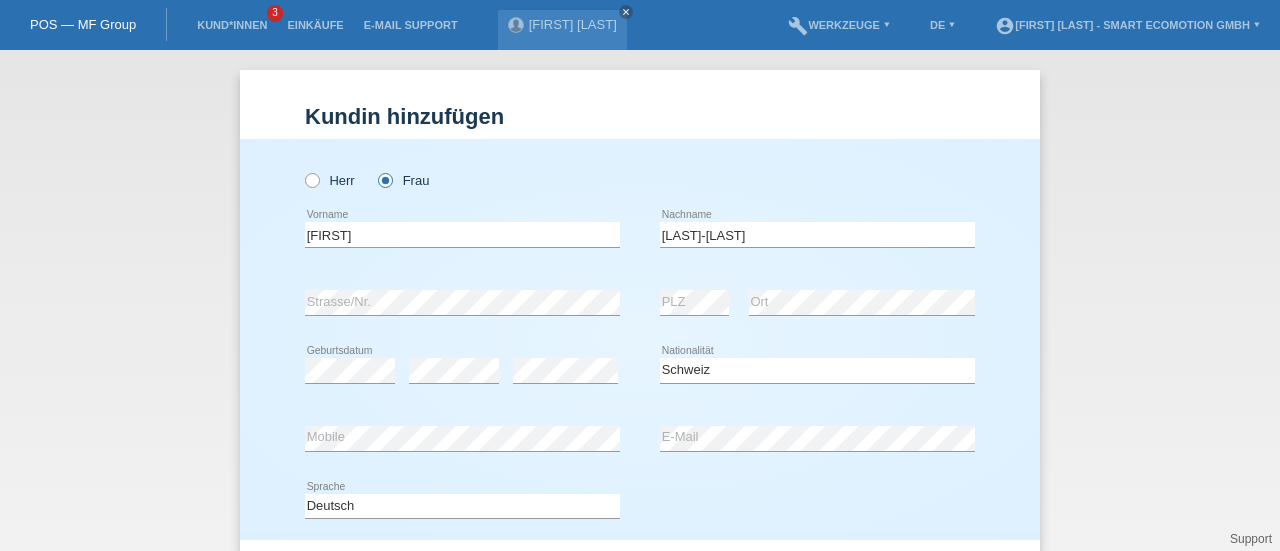 click on "error
Mobile
error
E-Mail" at bounding box center [640, 439] 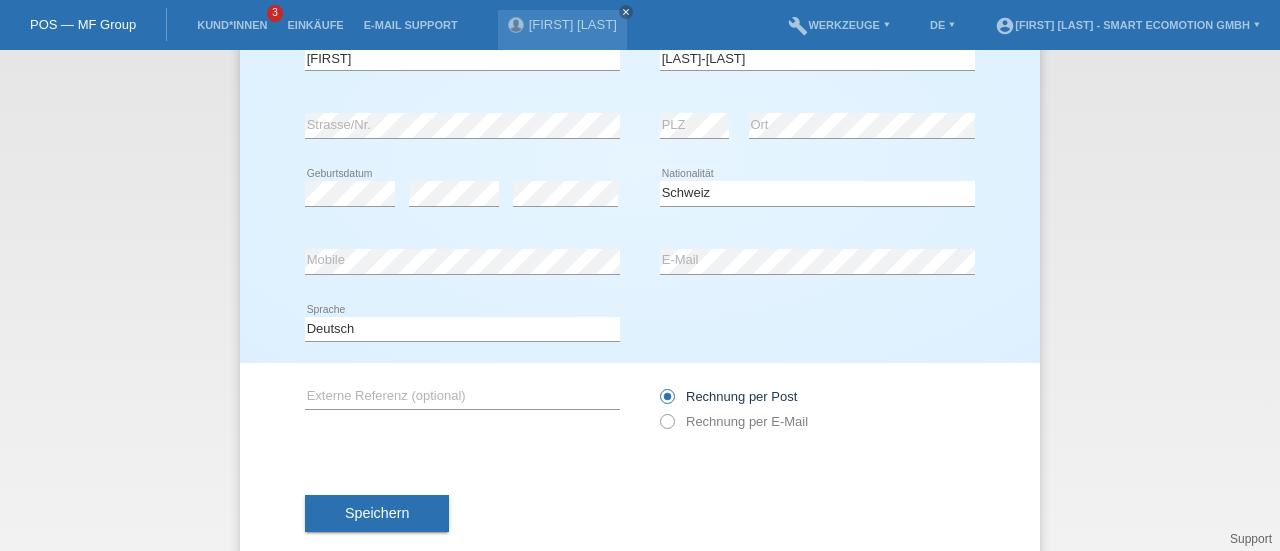 scroll, scrollTop: 178, scrollLeft: 0, axis: vertical 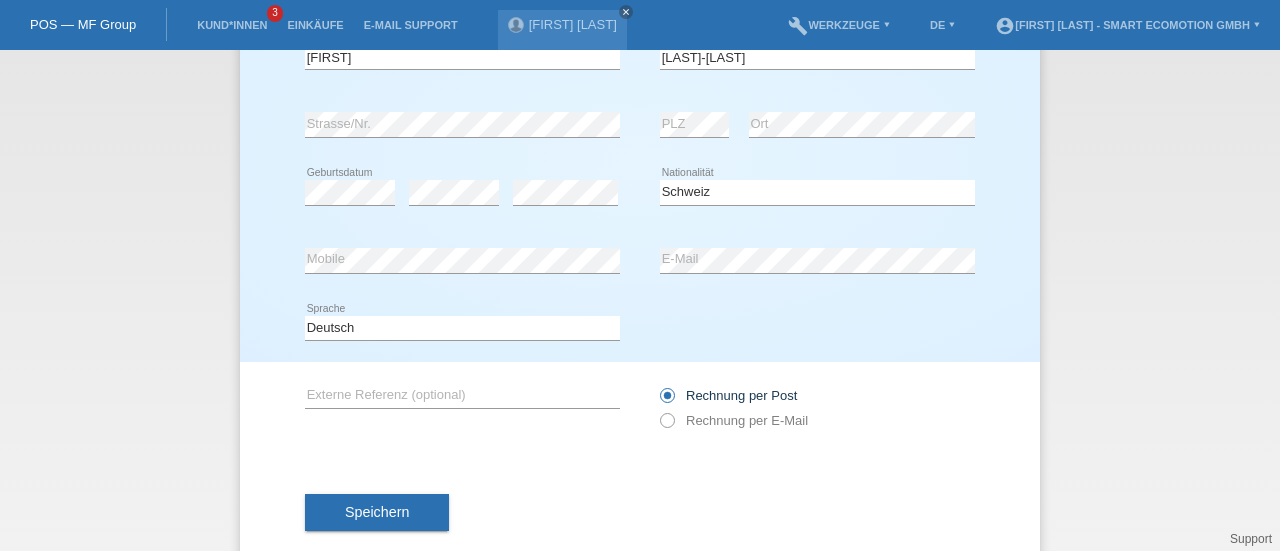 click on "Speichern" at bounding box center (377, 512) 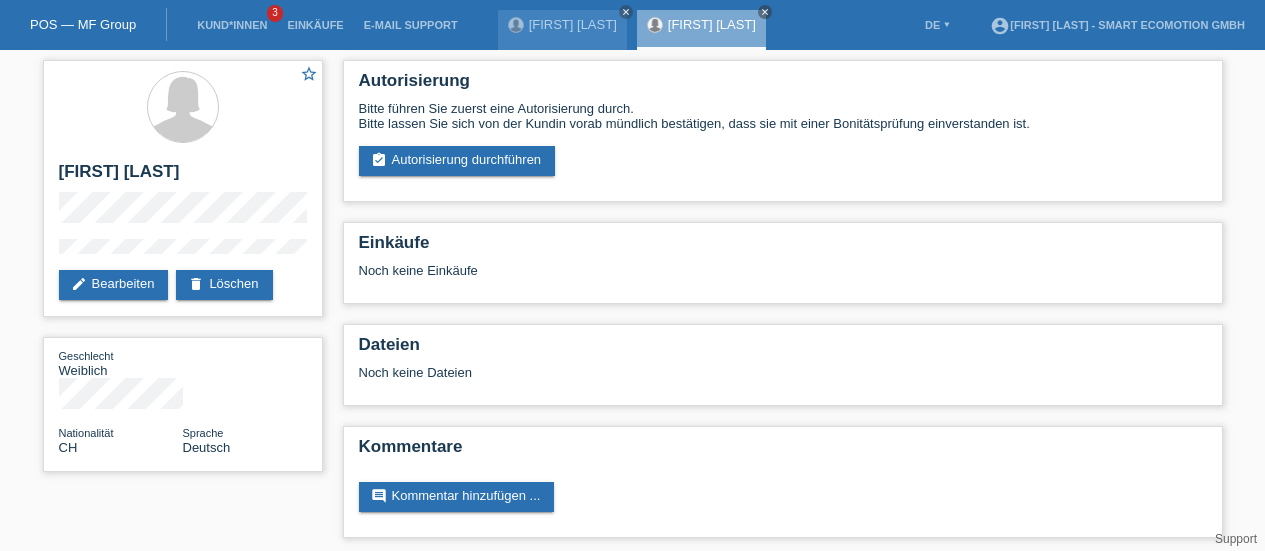 scroll, scrollTop: 0, scrollLeft: 0, axis: both 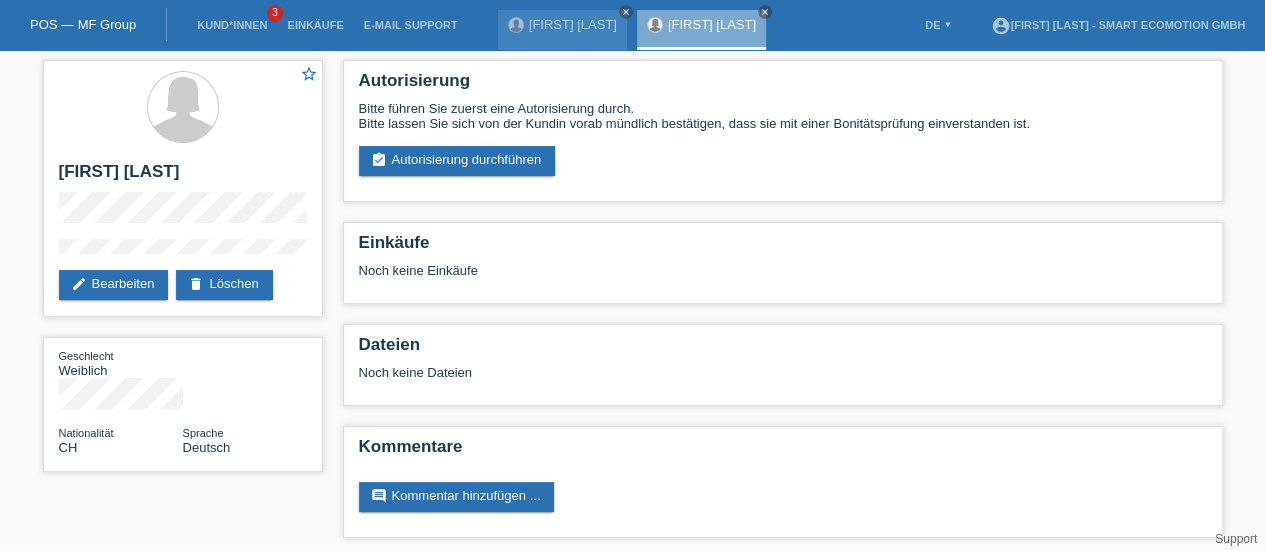 click on "assignment_turned_in  Autorisierung durchführen" at bounding box center [457, 161] 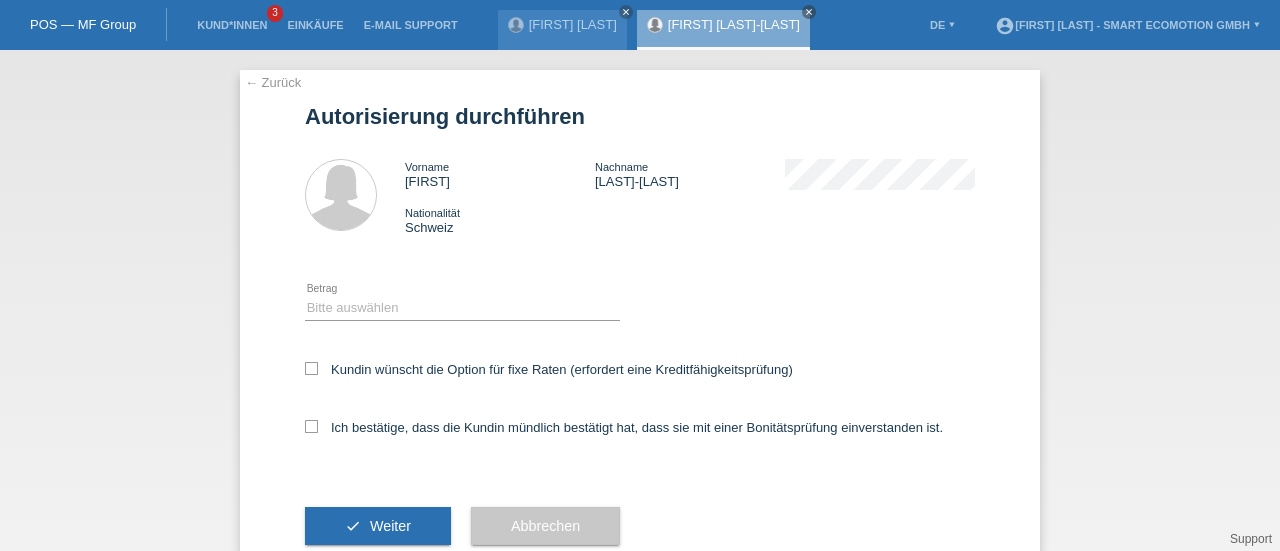 scroll, scrollTop: 0, scrollLeft: 0, axis: both 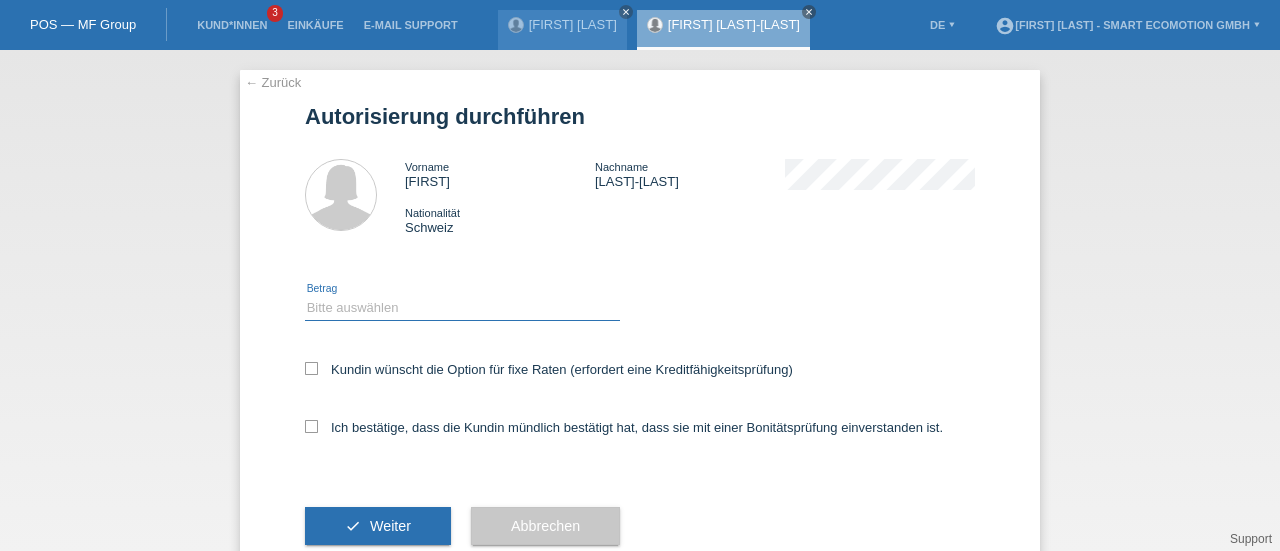 click on "Bitte auswählen
CHF 1.00 - CHF 499.00
CHF 500.00 - CHF 1'999.00
CHF 2'000.00 - CHF 11'000.00" at bounding box center [462, 308] 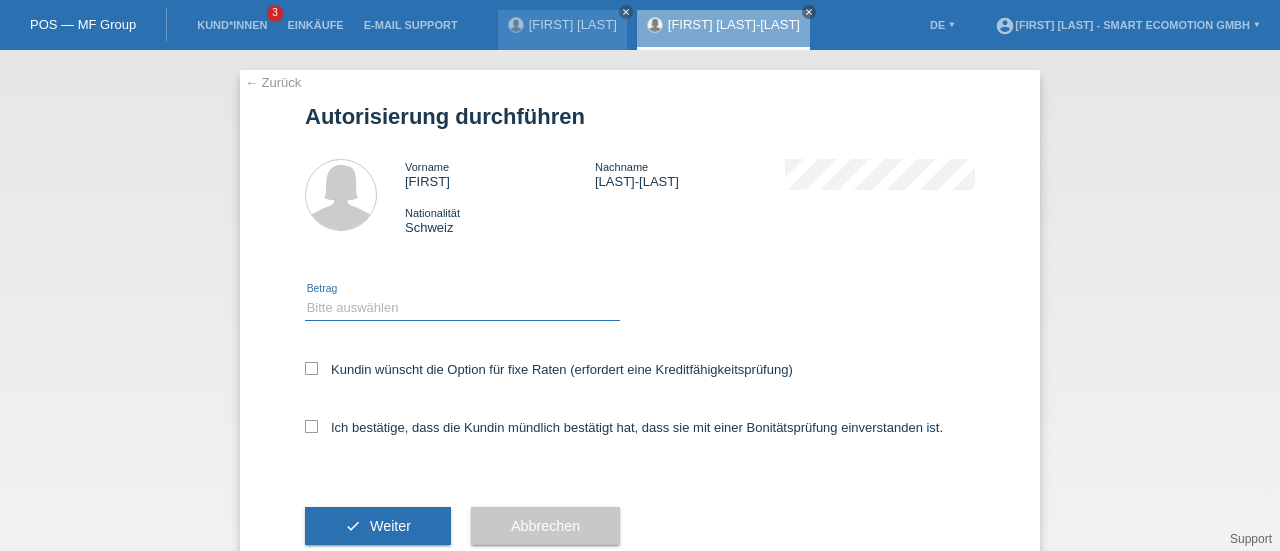 select on "3" 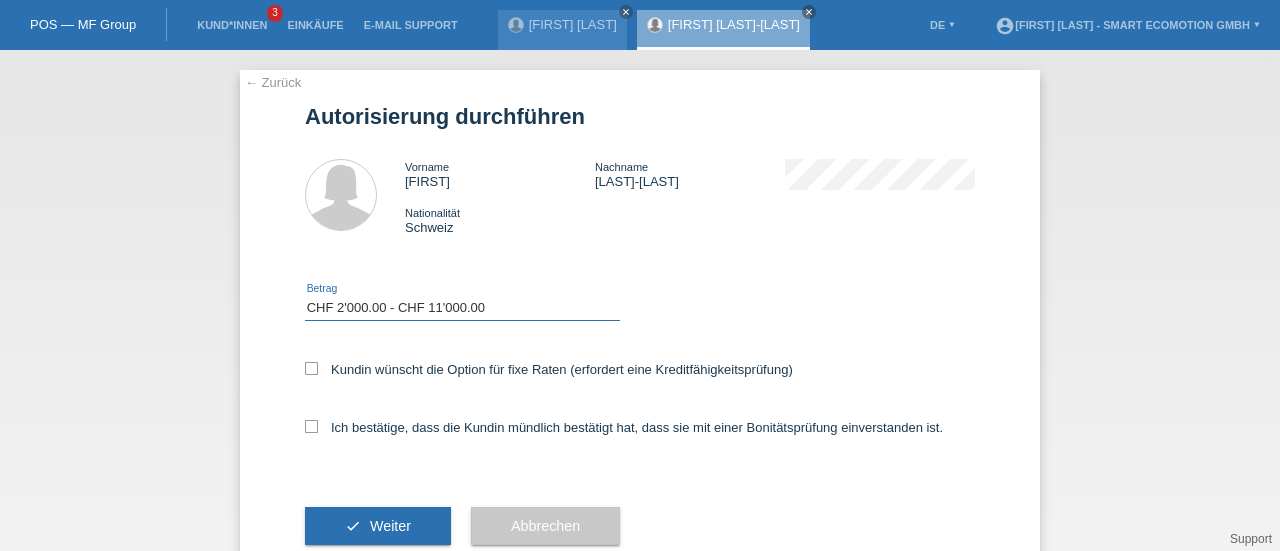 click on "Bitte auswählen
CHF 1.00 - CHF 499.00
CHF 500.00 - CHF 1'999.00
CHF 2'000.00 - CHF 11'000.00" at bounding box center [462, 308] 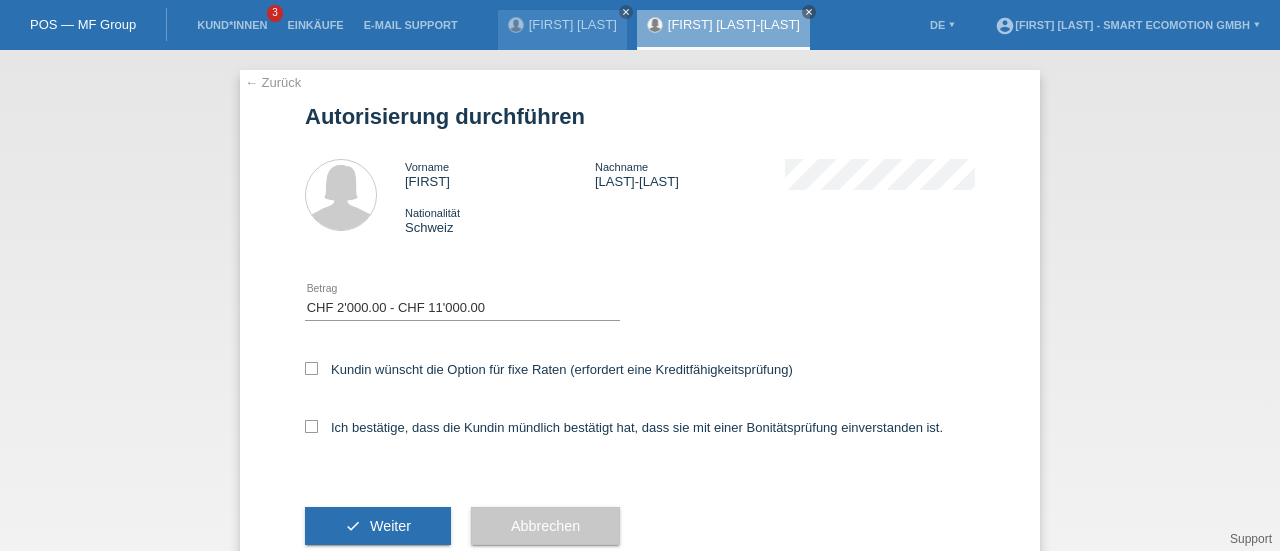 click at bounding box center [311, 368] 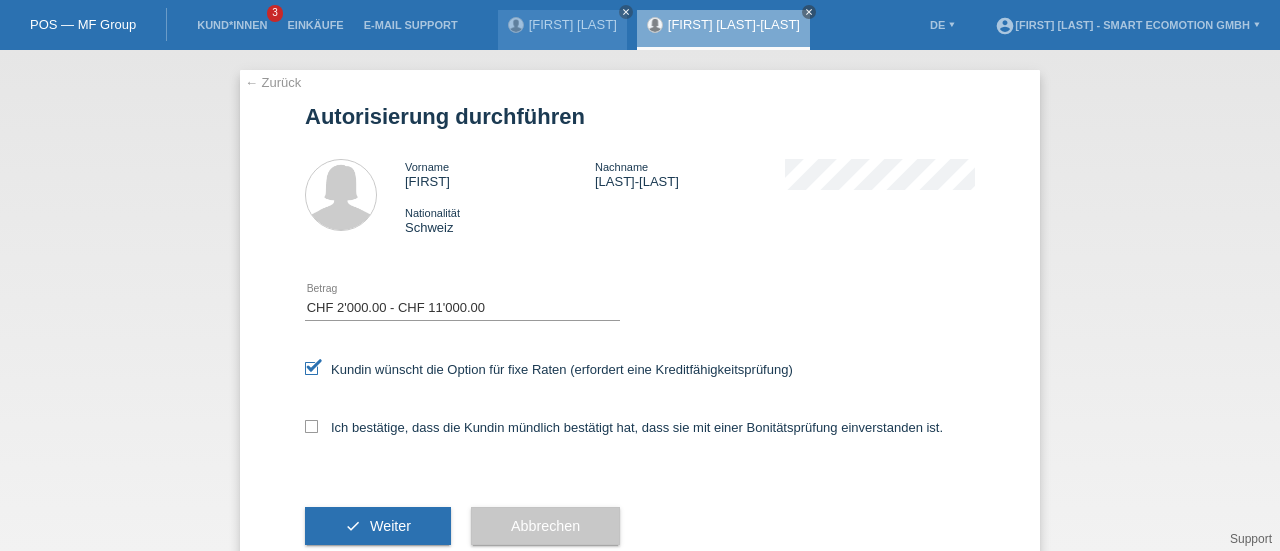 click at bounding box center [311, 426] 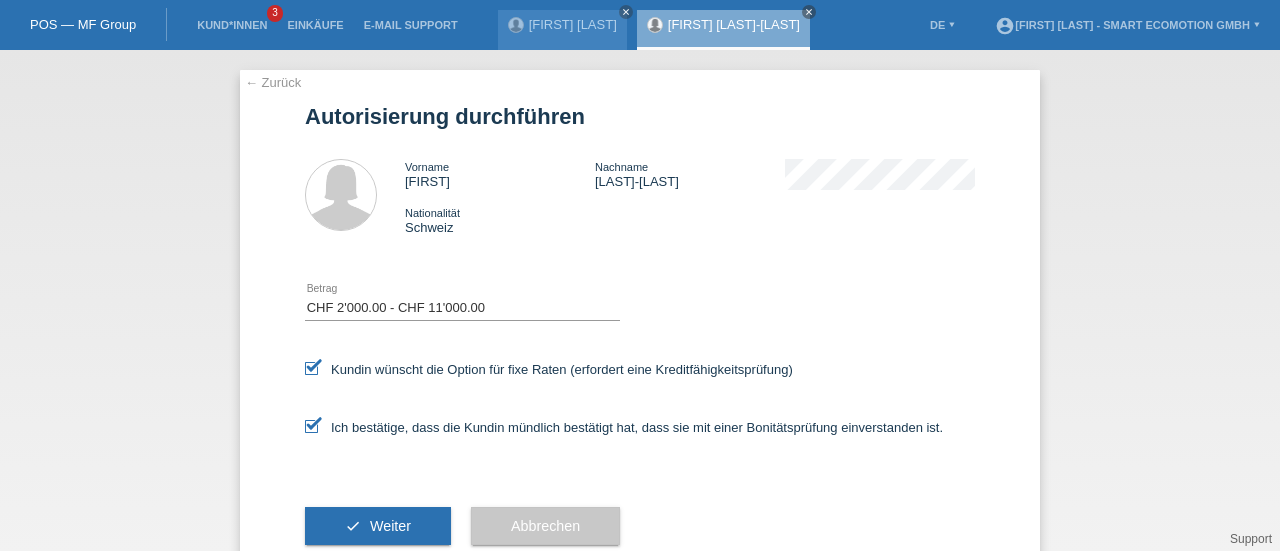 scroll, scrollTop: 54, scrollLeft: 0, axis: vertical 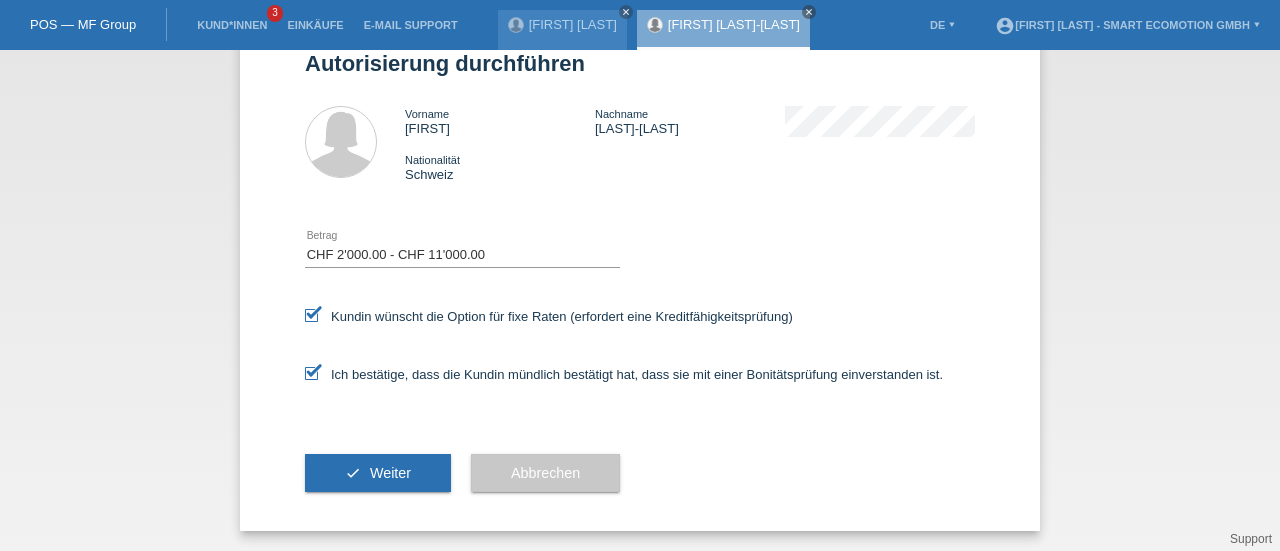 click on "check   Weiter" at bounding box center (378, 473) 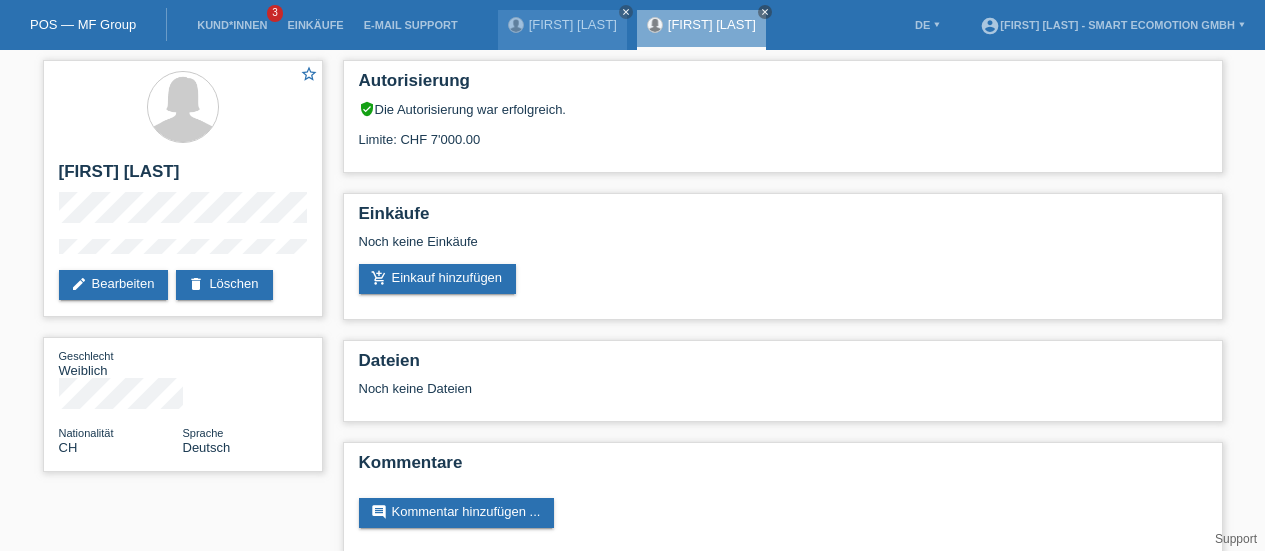 scroll, scrollTop: 0, scrollLeft: 0, axis: both 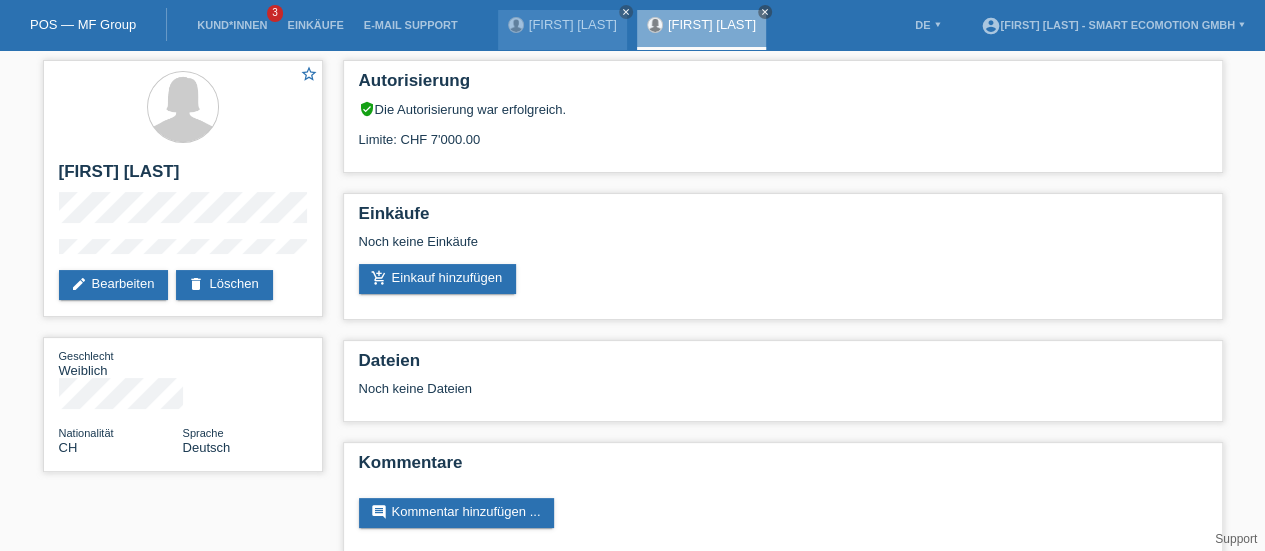 click on "delete  Löschen" at bounding box center [224, 285] 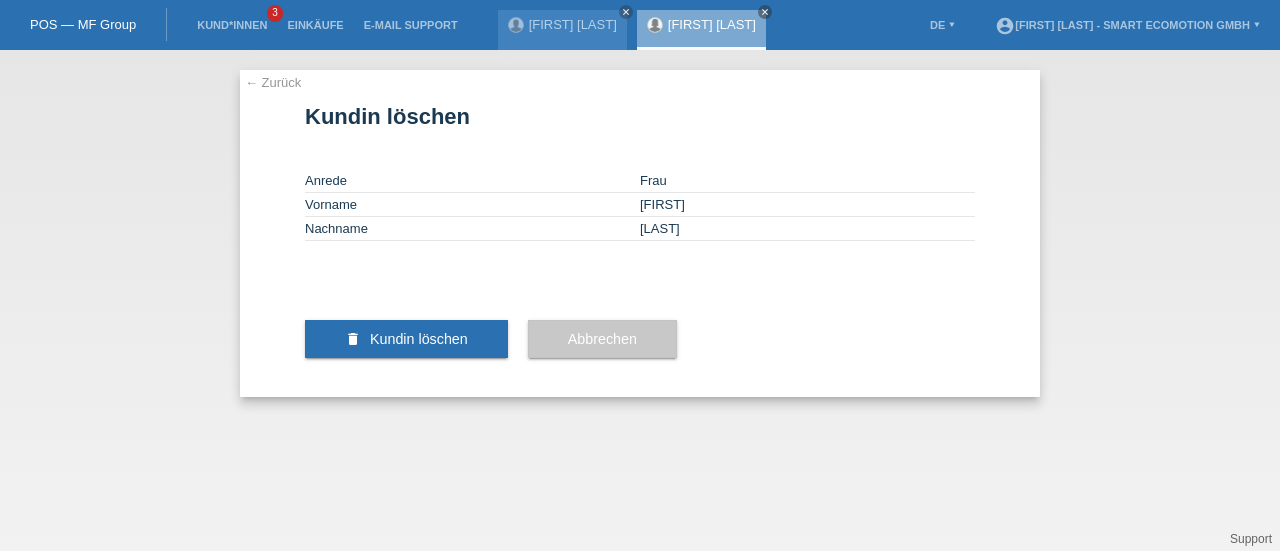 scroll, scrollTop: 0, scrollLeft: 0, axis: both 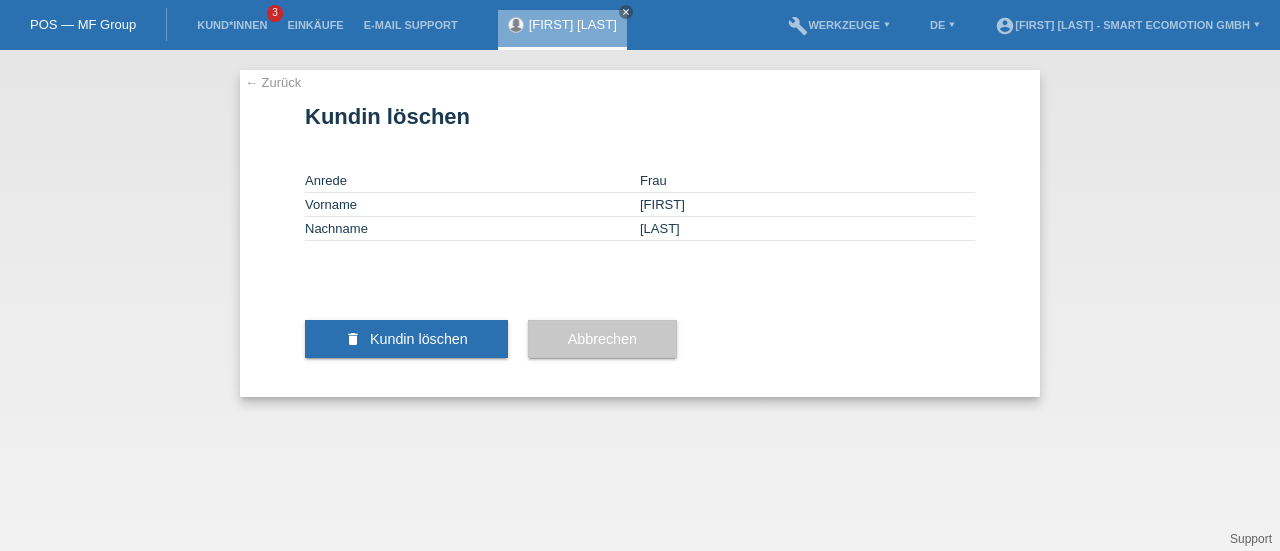 click on "close" at bounding box center [626, 12] 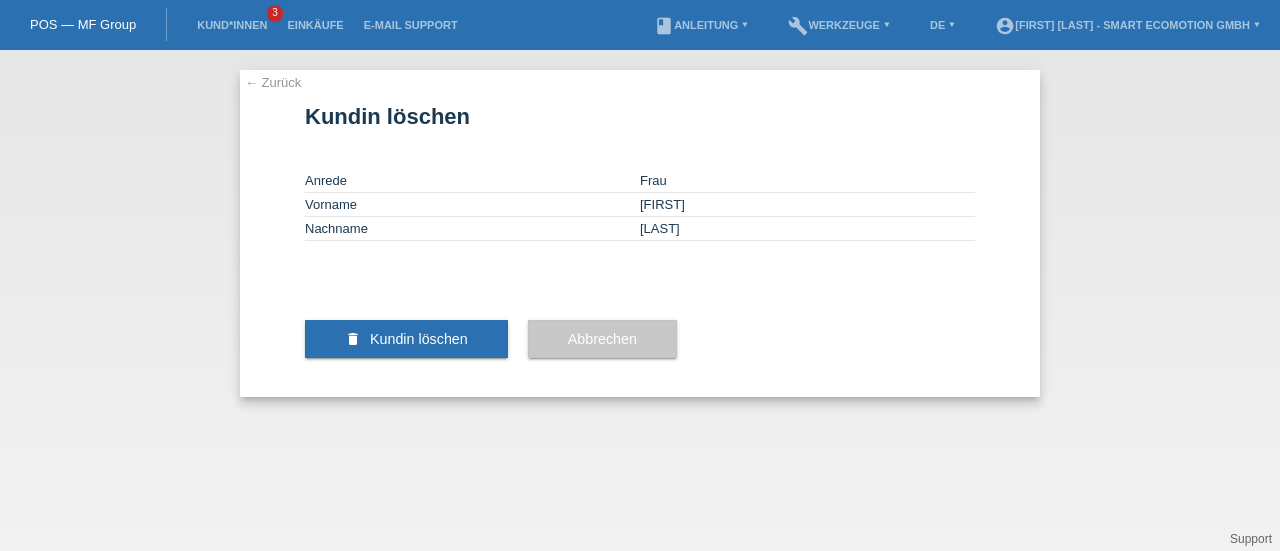 click on "POS — MF Group" at bounding box center (83, 24) 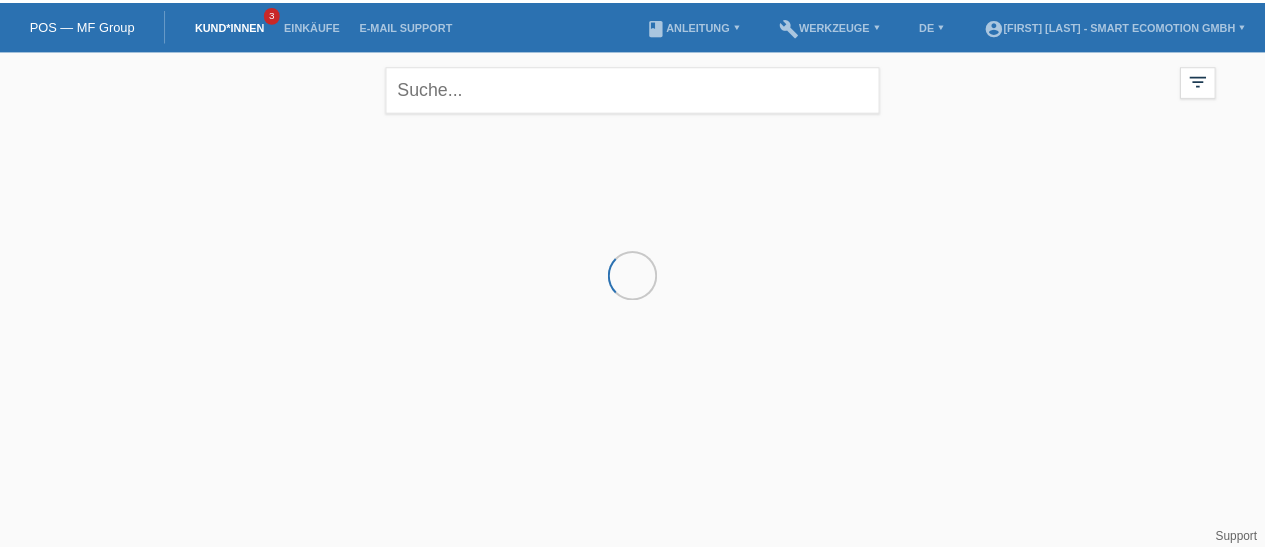 scroll, scrollTop: 0, scrollLeft: 0, axis: both 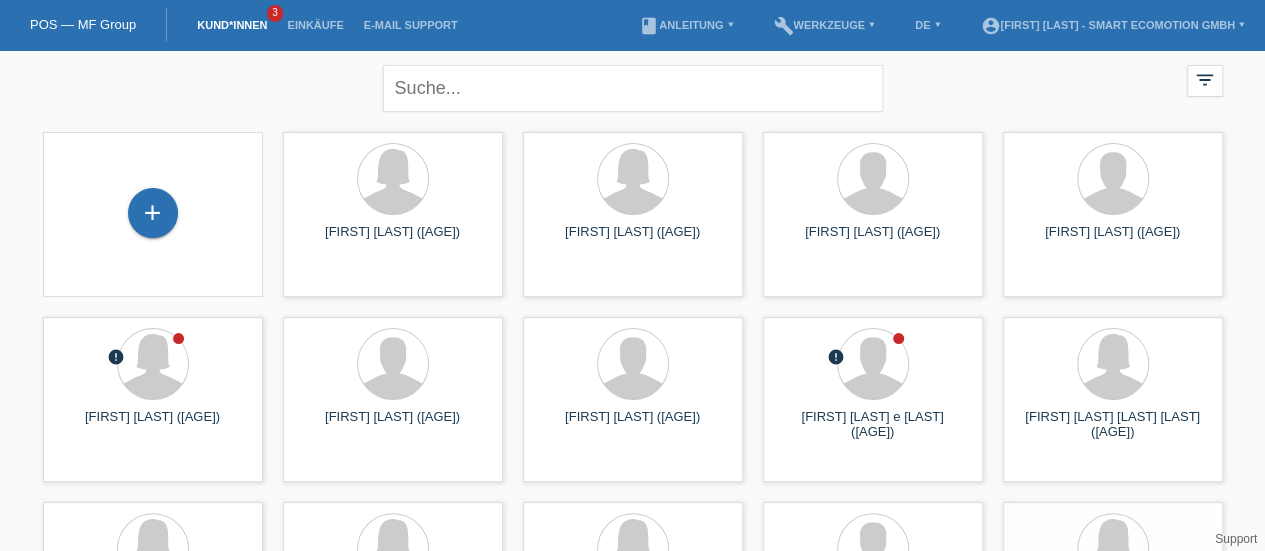 click on "+" at bounding box center [153, 213] 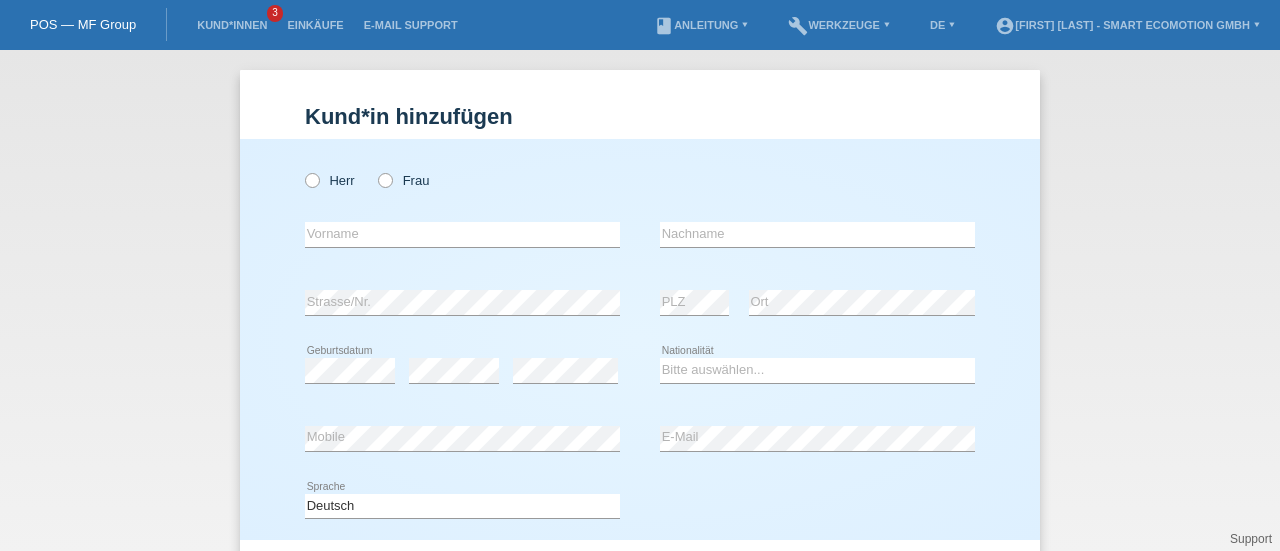 scroll, scrollTop: 0, scrollLeft: 0, axis: both 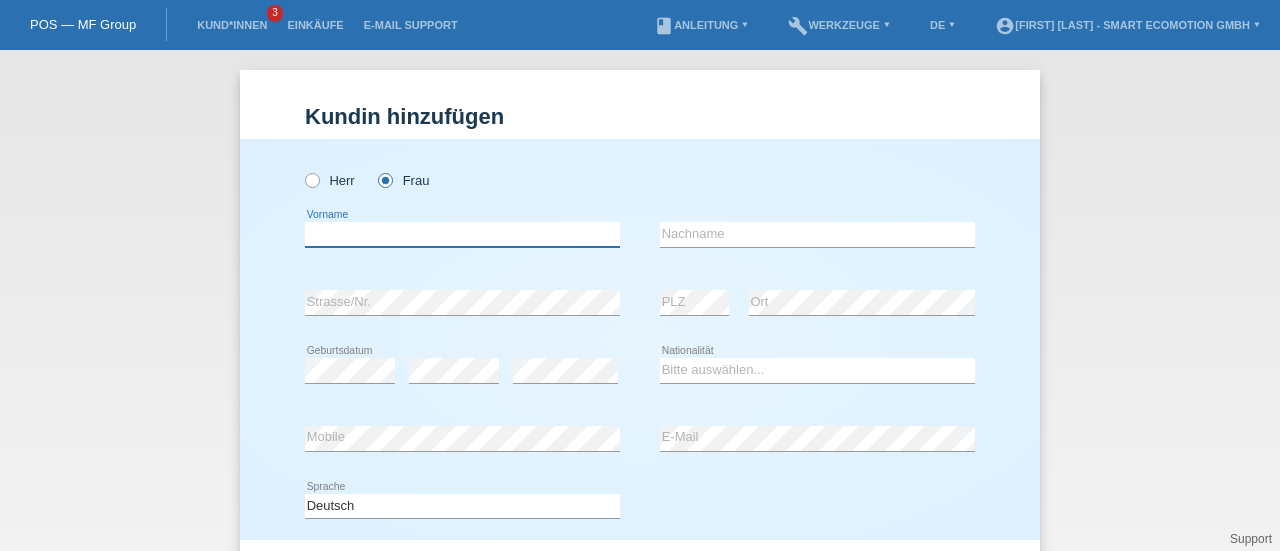 click at bounding box center (462, 234) 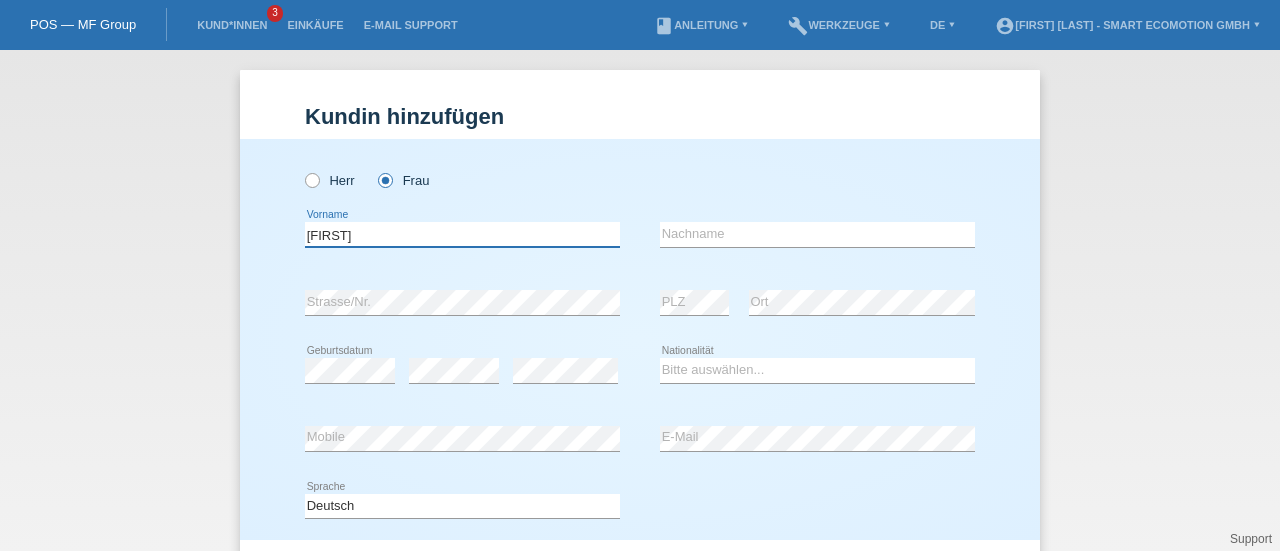 type on "Viviana Magda" 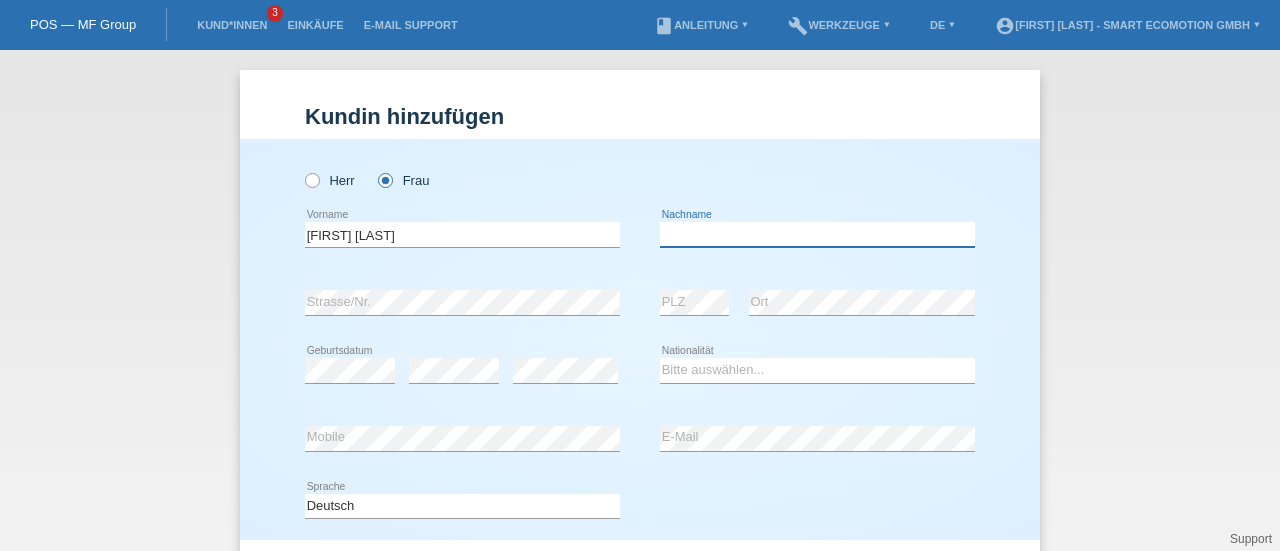 click at bounding box center (817, 234) 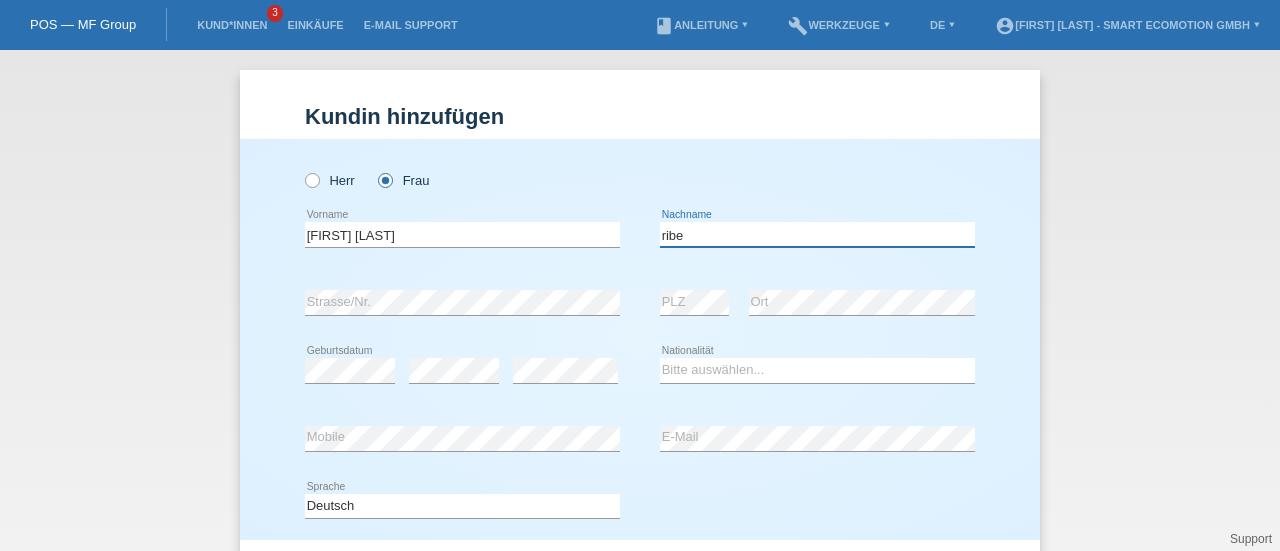 type on "Ribeiro Perreira Silva" 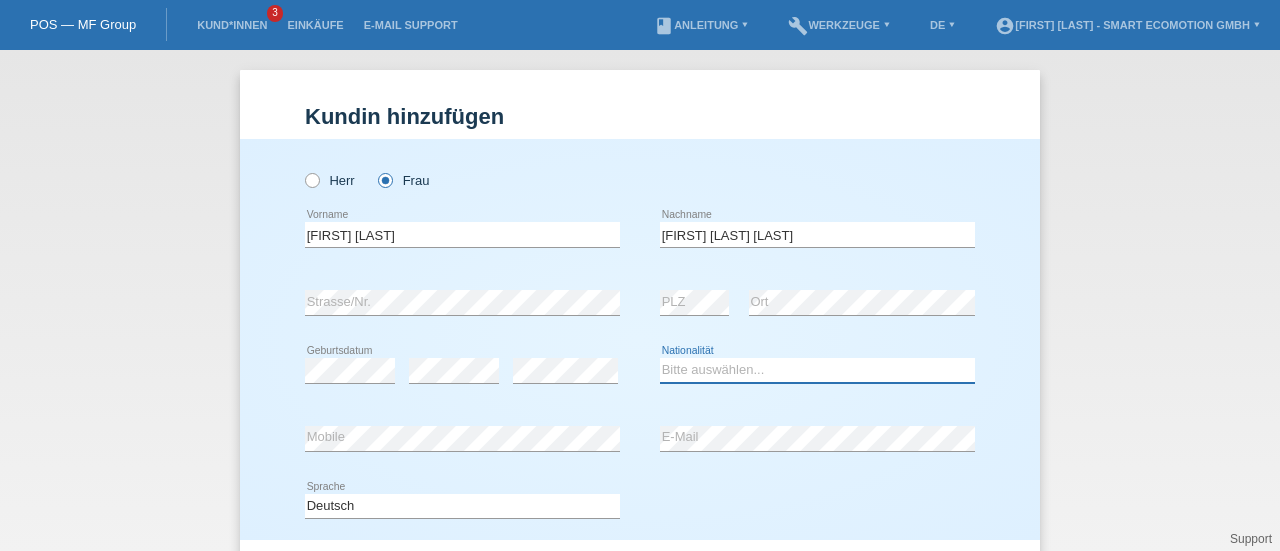 click on "Bitte auswählen...
Schweiz
Deutschland
Liechtenstein
Österreich
------------
Afghanistan
Ägypten
Åland
Albanien
Algerien" at bounding box center (817, 370) 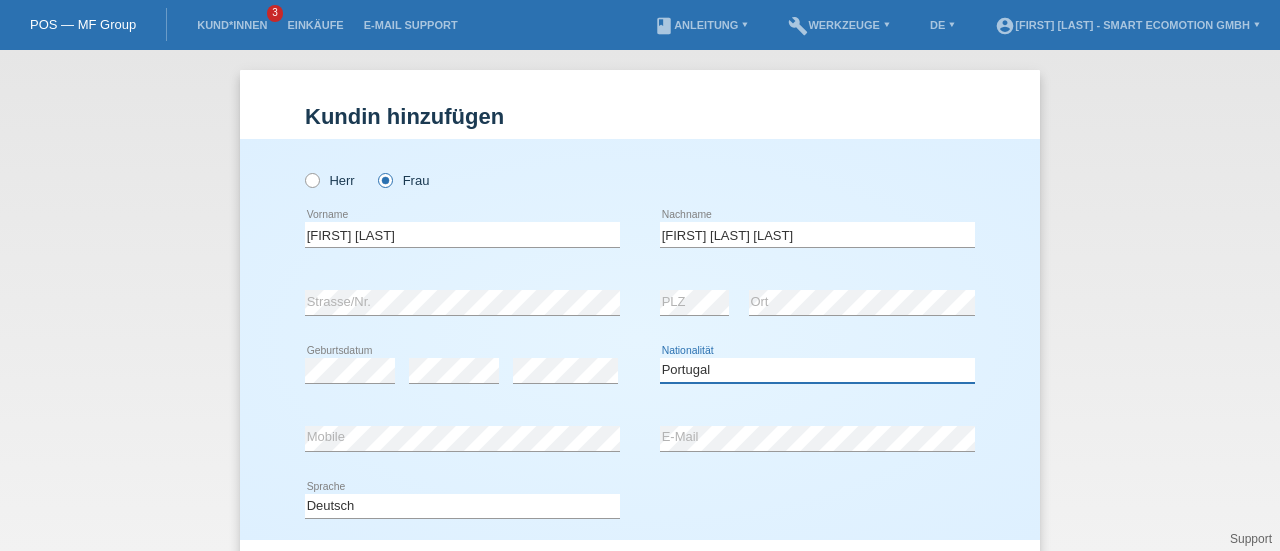 click on "Bitte auswählen...
Schweiz
Deutschland
Liechtenstein
Österreich
------------
Afghanistan
Ägypten
Åland
Albanien
Algerien" at bounding box center [817, 370] 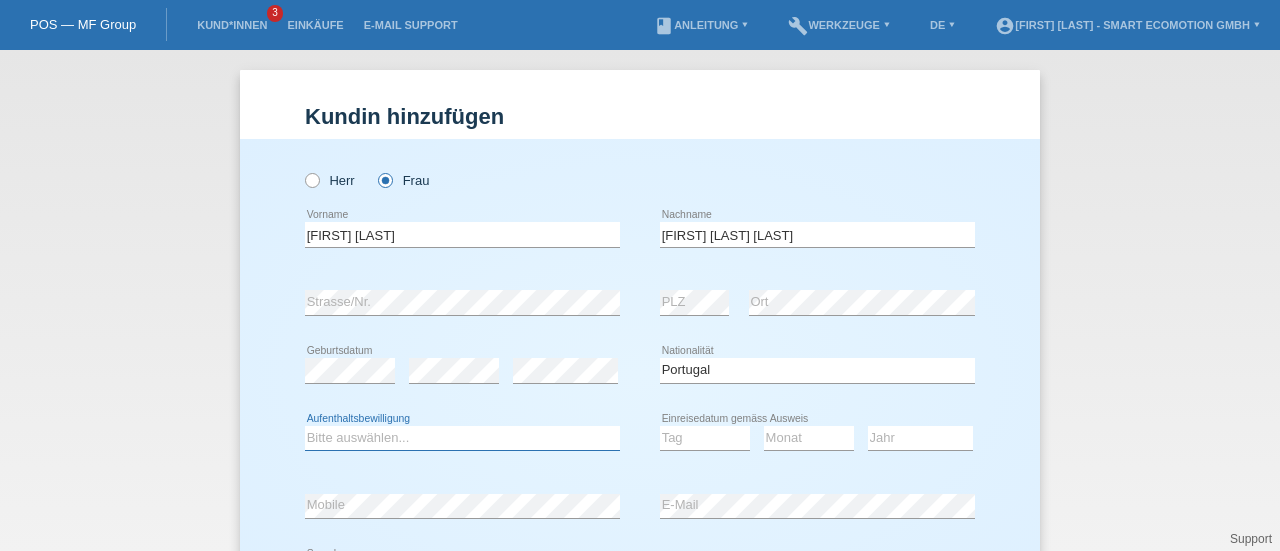click on "Bitte auswählen...
C
B
B - Flüchtlingsstatus
Andere" at bounding box center (462, 438) 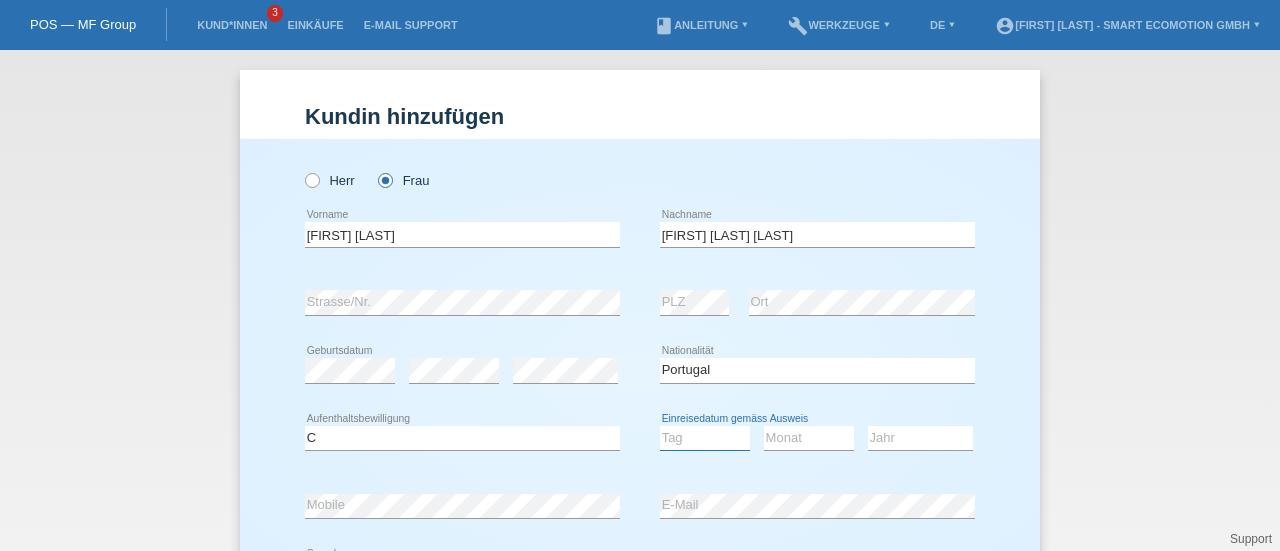 click on "Tag
01
02
03
04
05
06
07
08
09
10 11" at bounding box center (705, 438) 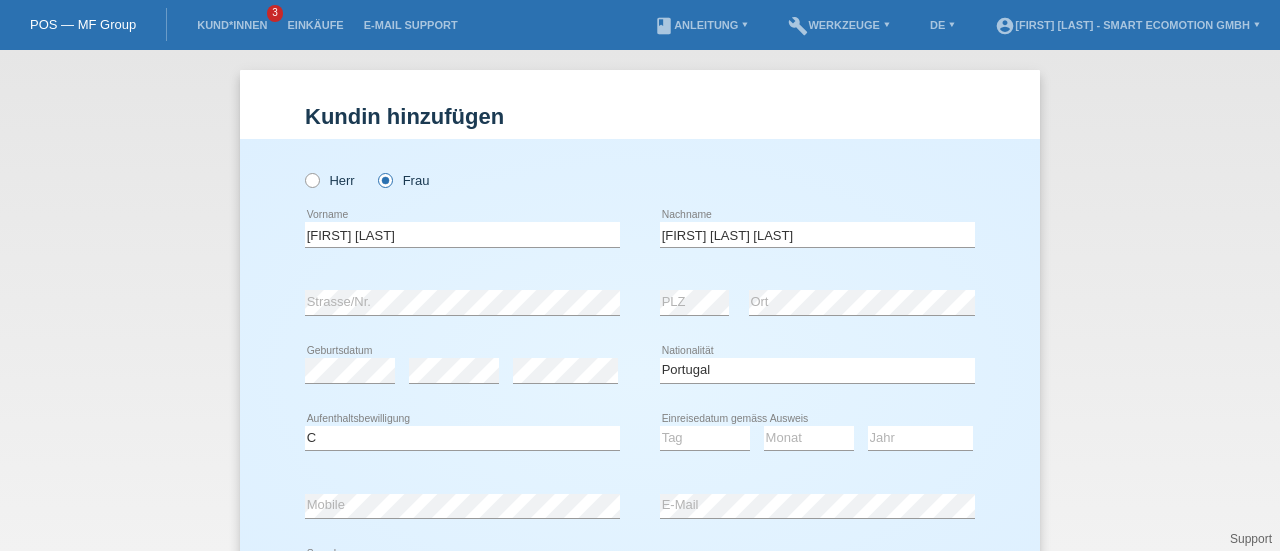 click on "Bitte auswählen...
Schweiz
Deutschland
Liechtenstein
Österreich
------------
Afghanistan
Ägypten
Åland
Albanien
Algerien Andorra Angola" at bounding box center [817, 371] 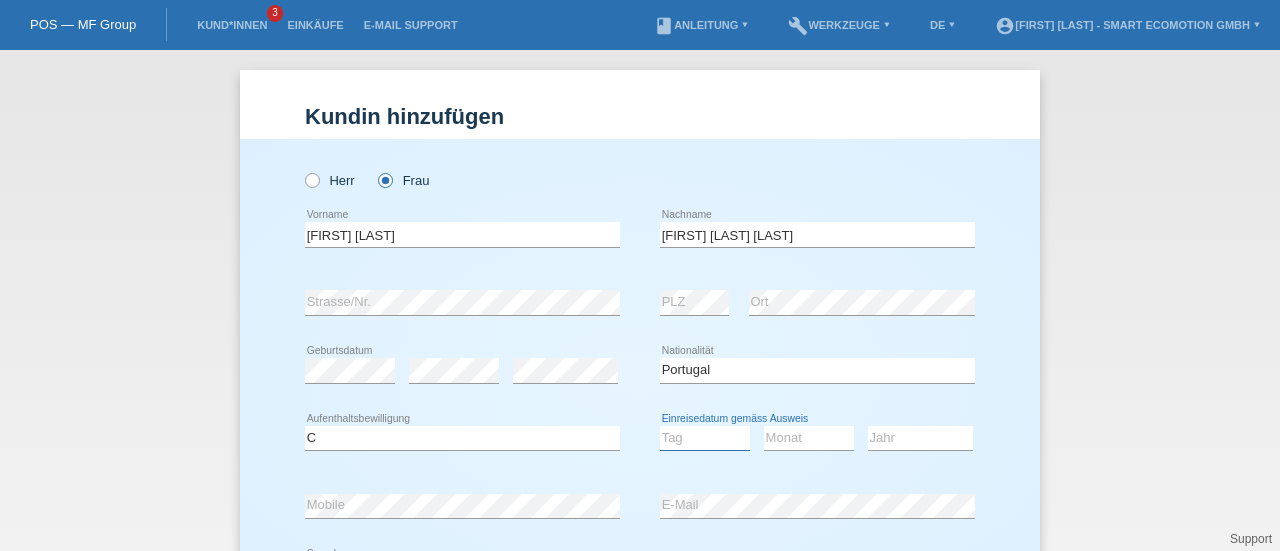 click on "Tag
01
02
03
04
05
06
07
08
09
10 11" at bounding box center (705, 438) 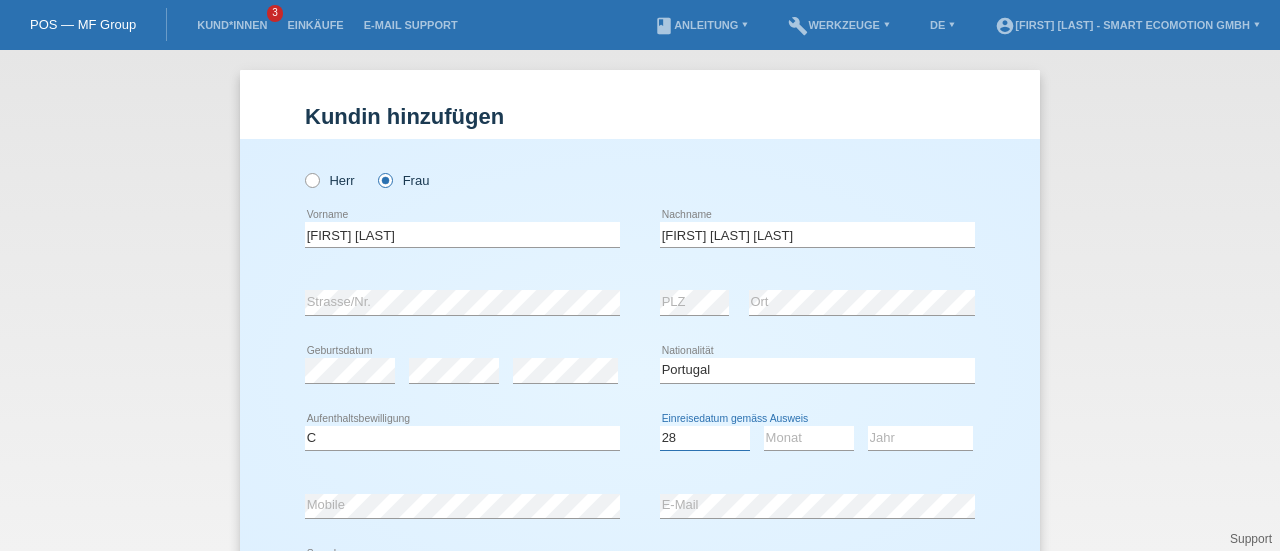 click on "Tag
01
02
03
04
05
06
07
08
09
10 11" at bounding box center (705, 438) 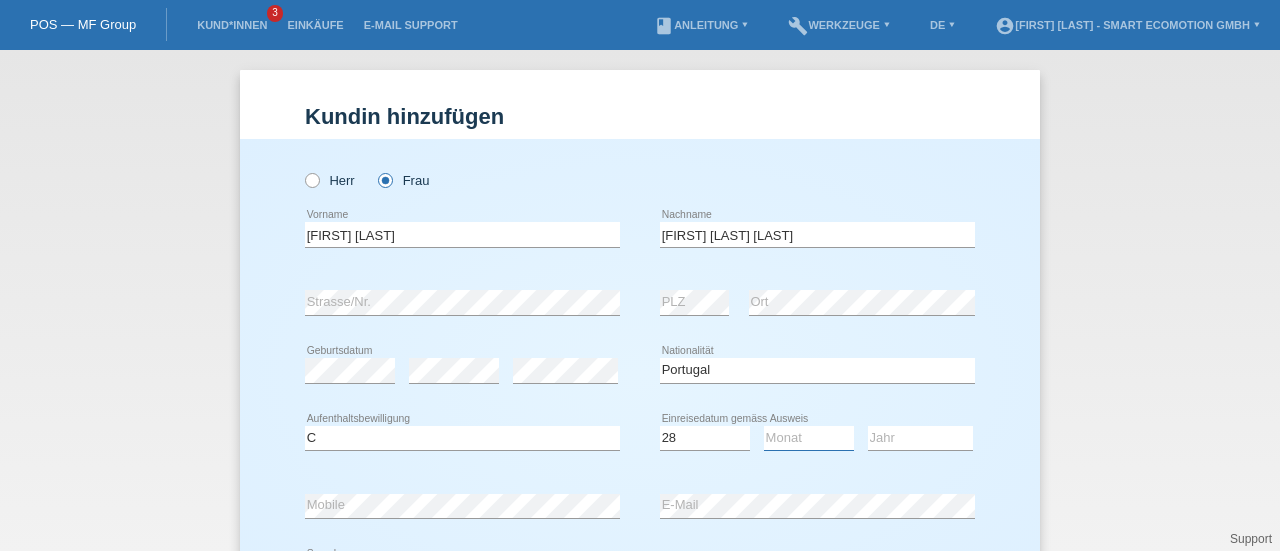 click on "Monat
01
02
03
04
05
06
07
08
09
10 11" at bounding box center (809, 438) 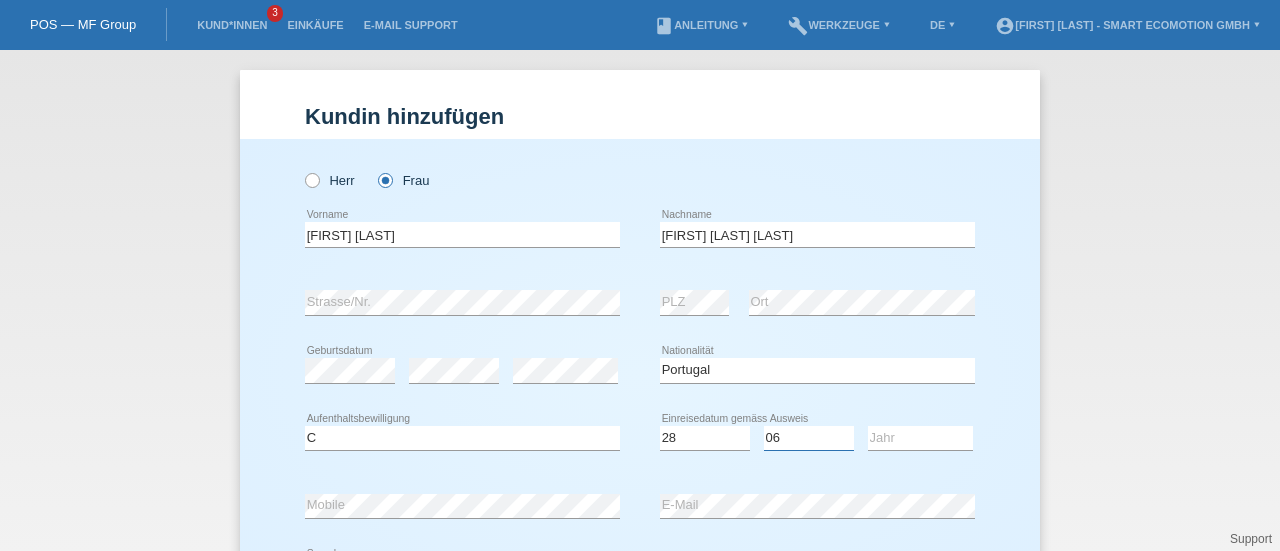 click on "Monat
01
02
03
04
05
06
07
08
09
10 11" at bounding box center (809, 438) 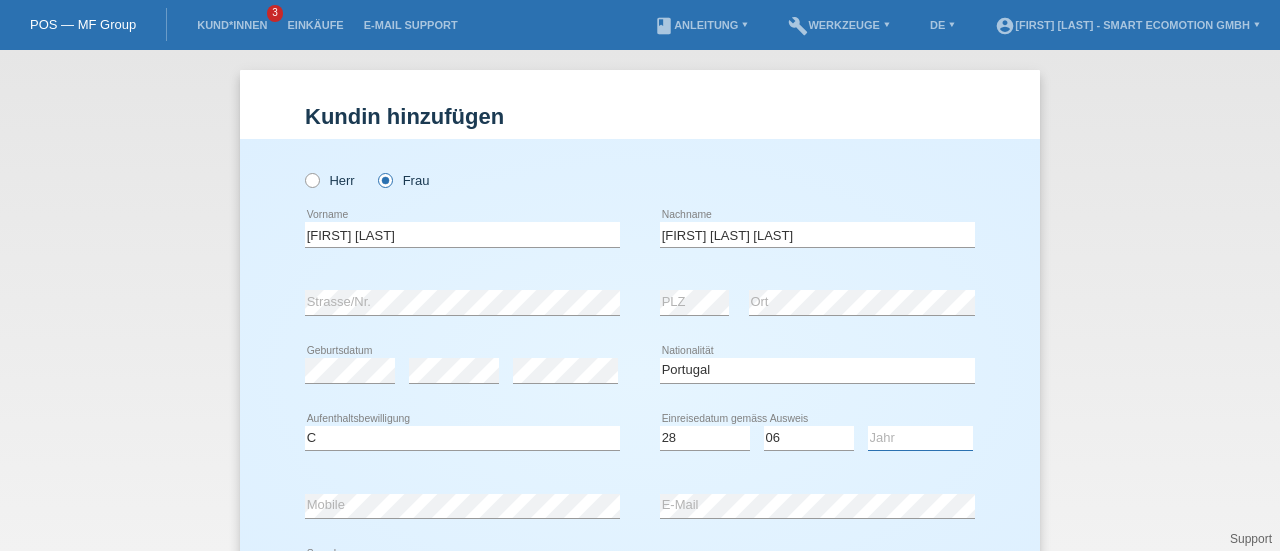 click on "Jahr
2025
2024
2023
2022
2021
2020
2019
2018
2017 2016 2015 2014 2013 2012 2011 2010 2009 2008 2007 2006 2005 2004 2003 2002 2001" at bounding box center [920, 438] 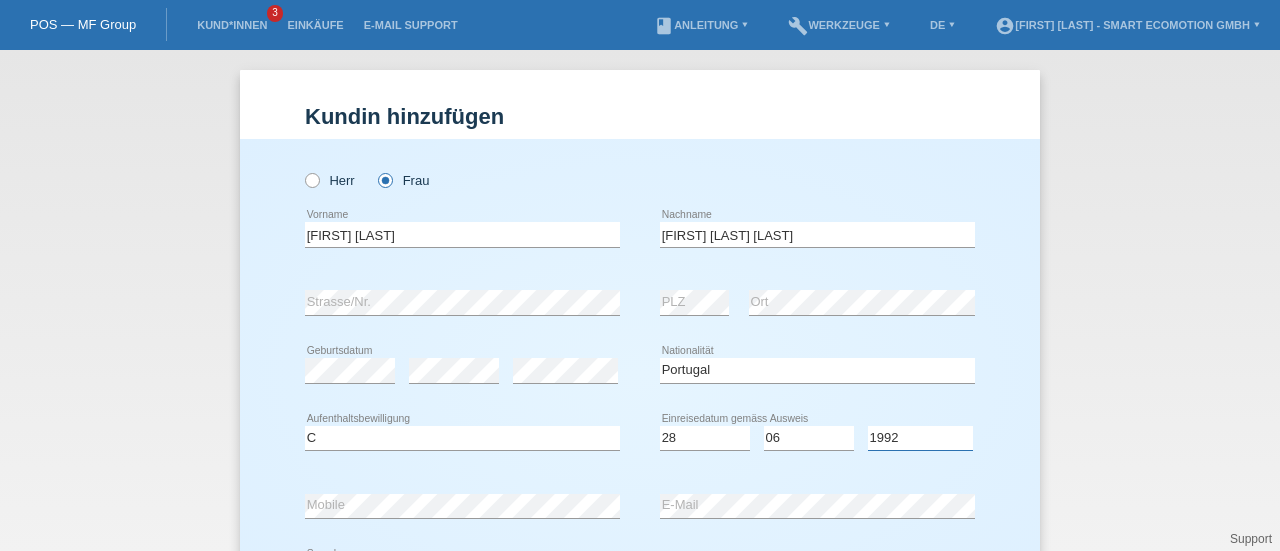 click on "Jahr
2025
2024
2023
2022
2021
2020
2019
2018
2017 2016 2015 2014 2013 2012 2011 2010 2009 2008 2007 2006 2005 2004 2003 2002 2001" at bounding box center (920, 438) 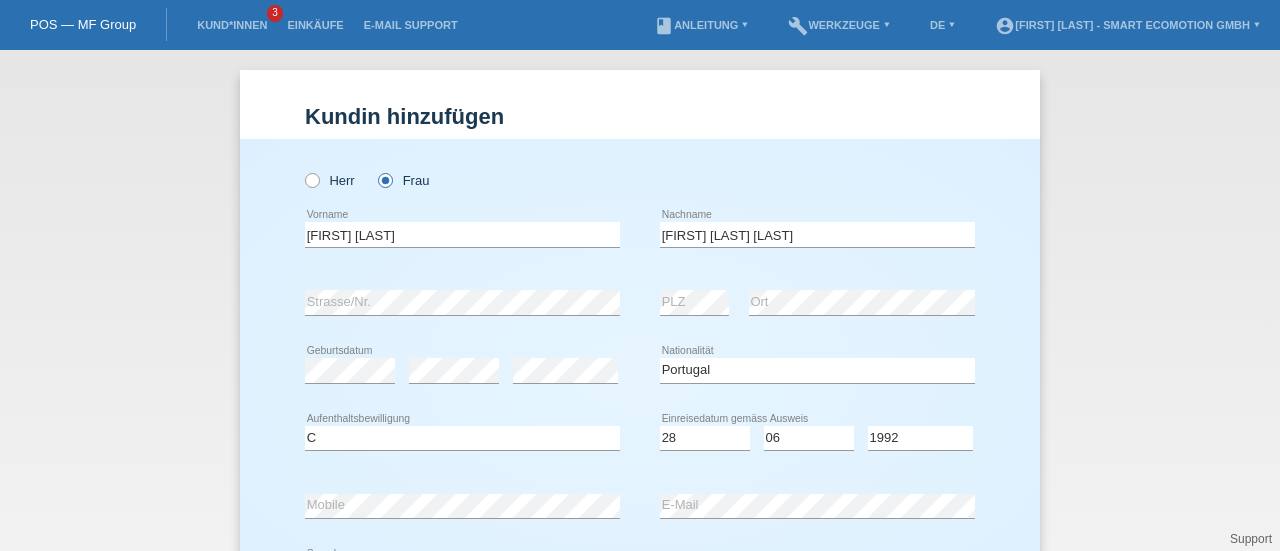 click on "Tag
01
02
03
04
05
06
07
08 09 10 11 12 13 14 15 16 17 18 19 20 21 22 23 24 25 26 27 28 29 30 31 error Monat 01" at bounding box center (817, 439) 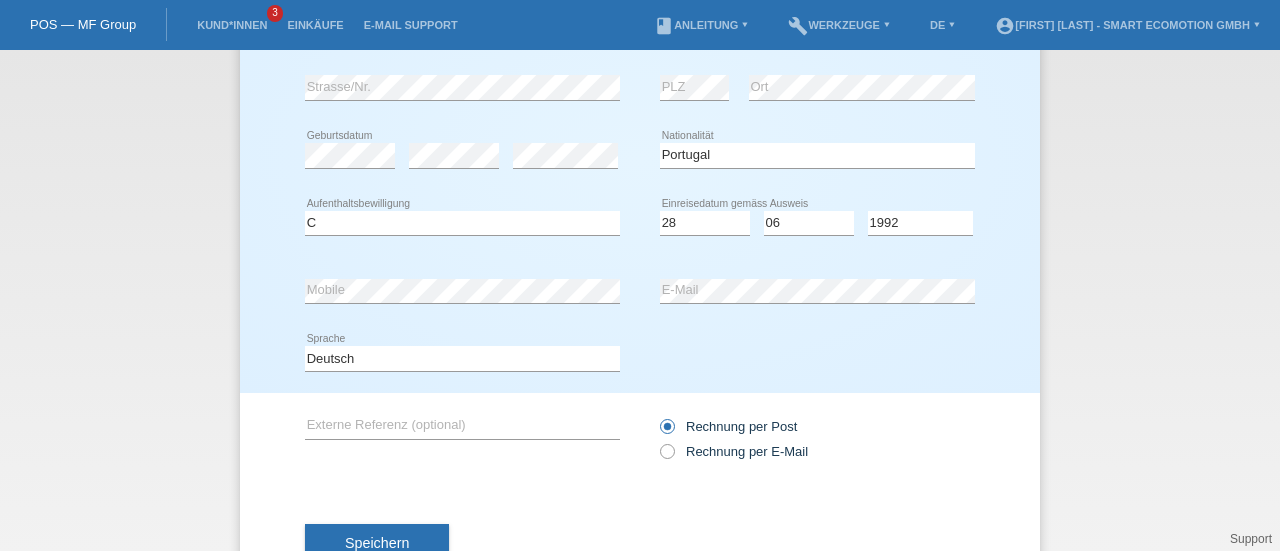 scroll, scrollTop: 283, scrollLeft: 0, axis: vertical 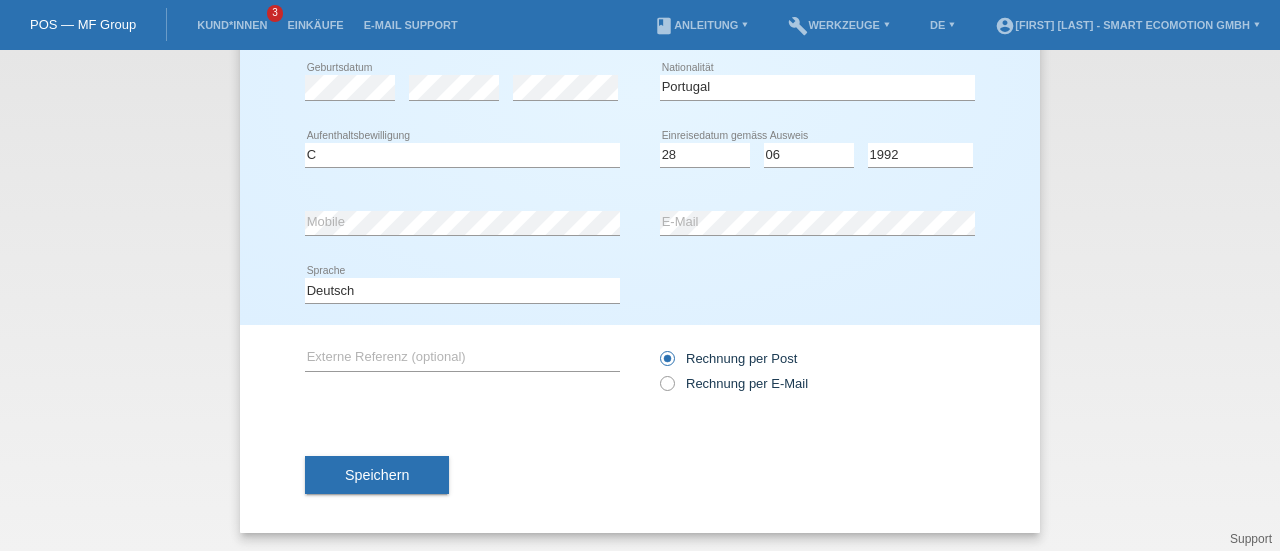 click on "Speichern" at bounding box center (377, 475) 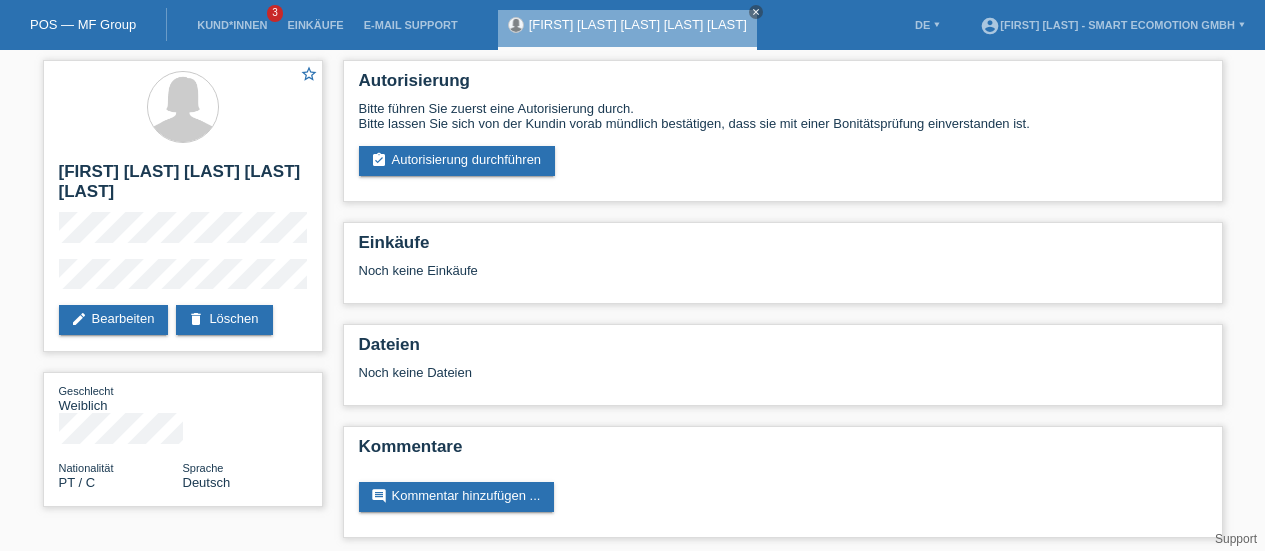 scroll, scrollTop: 0, scrollLeft: 0, axis: both 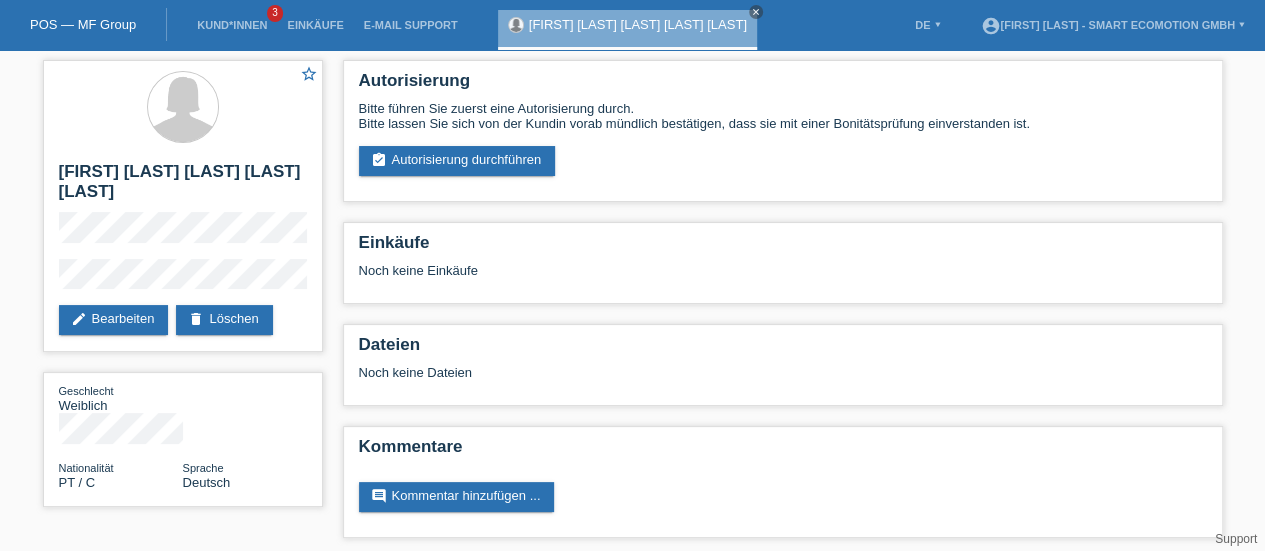 click on "assignment_turned_in  Autorisierung durchführen" at bounding box center [457, 161] 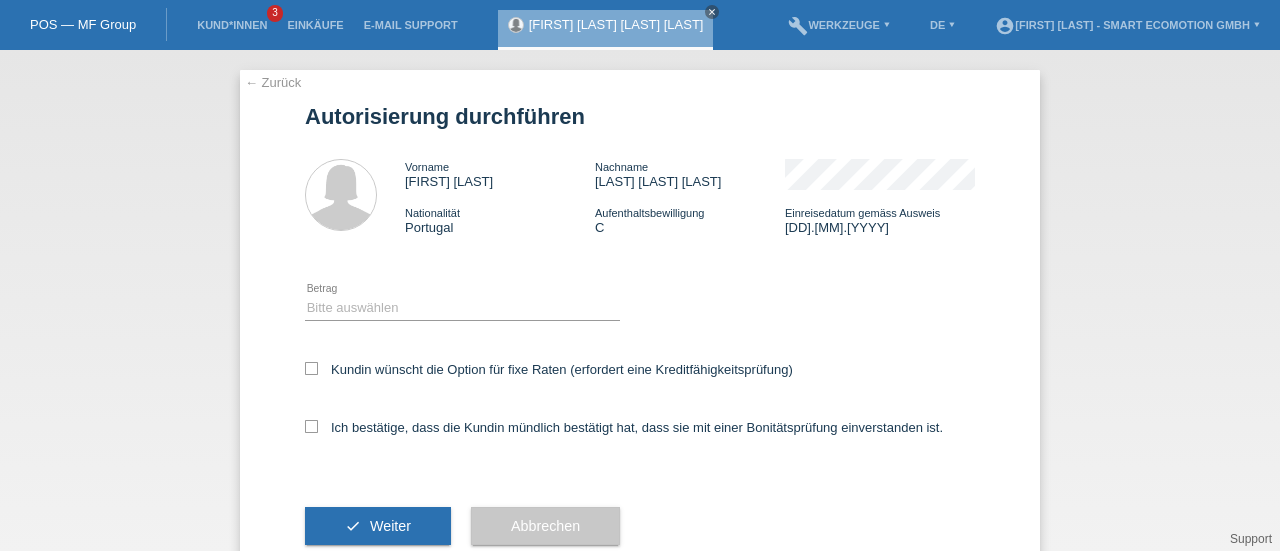 scroll, scrollTop: 0, scrollLeft: 0, axis: both 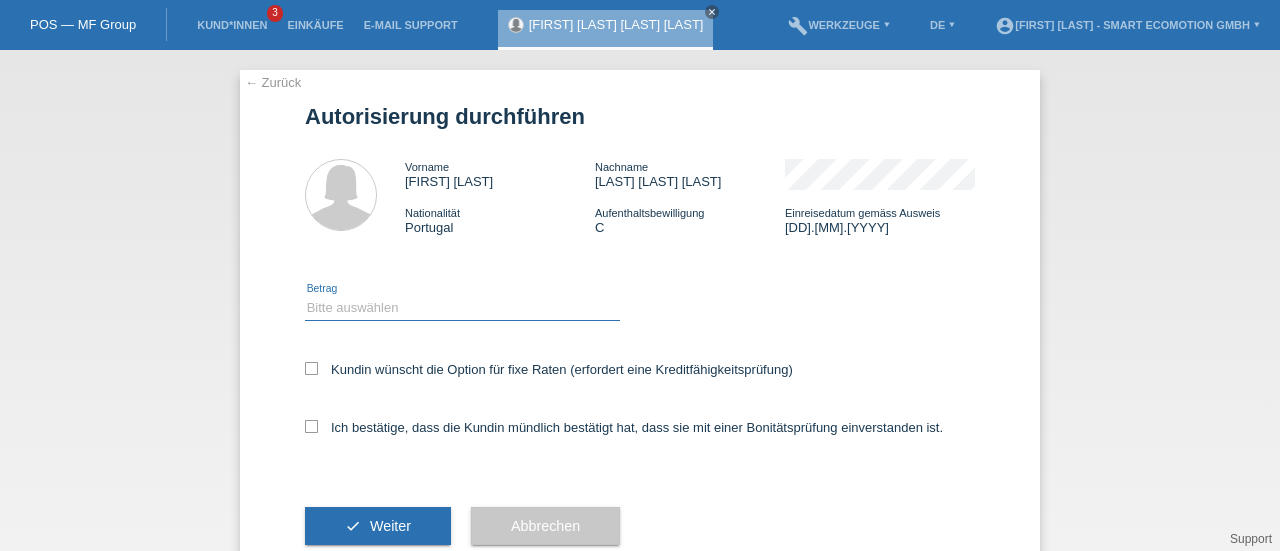 click on "Bitte auswählen
CHF 1.00 - CHF 499.00
CHF 500.00 - CHF 1'999.00
CHF 2'000.00 - CHF 11'000.00" at bounding box center (462, 308) 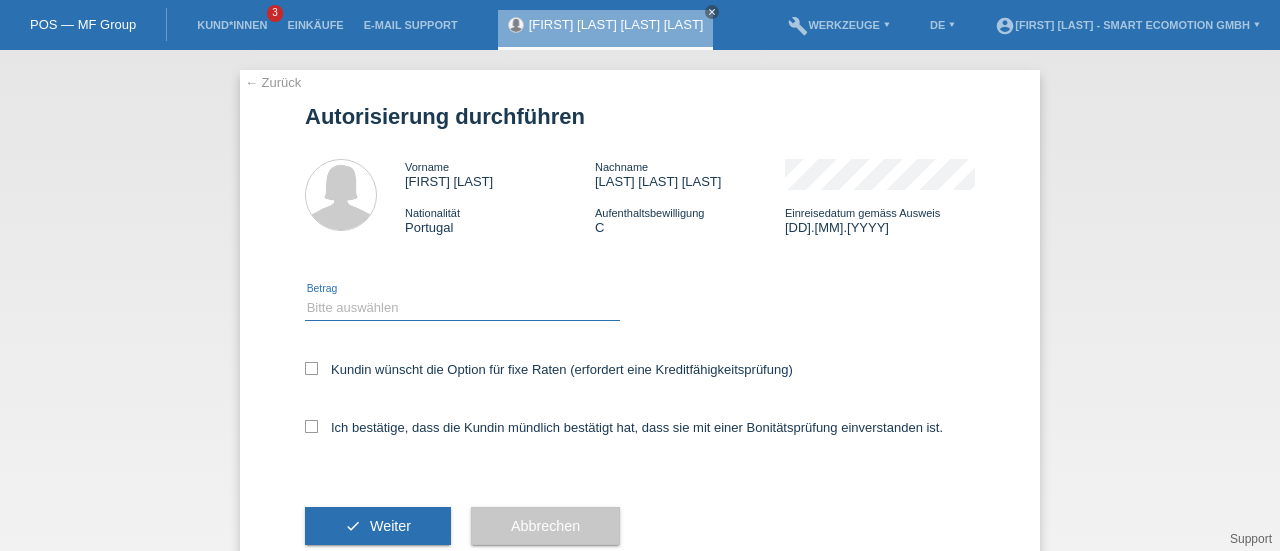 select on "3" 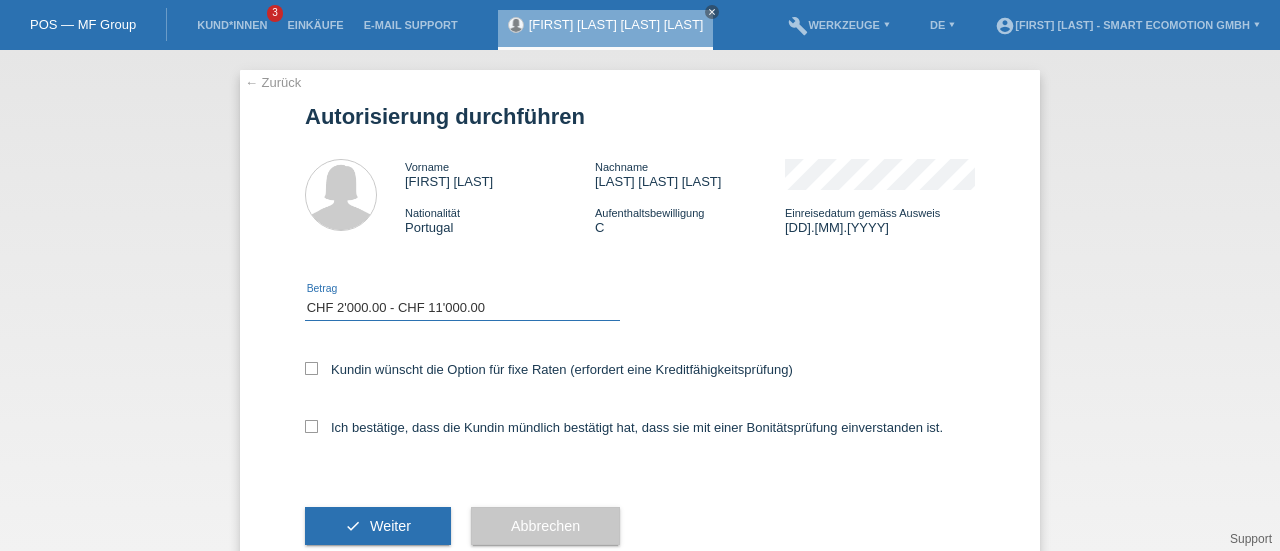 click on "Bitte auswählen
CHF 1.00 - CHF 499.00
CHF 500.00 - CHF 1'999.00
CHF 2'000.00 - CHF 11'000.00" at bounding box center (462, 308) 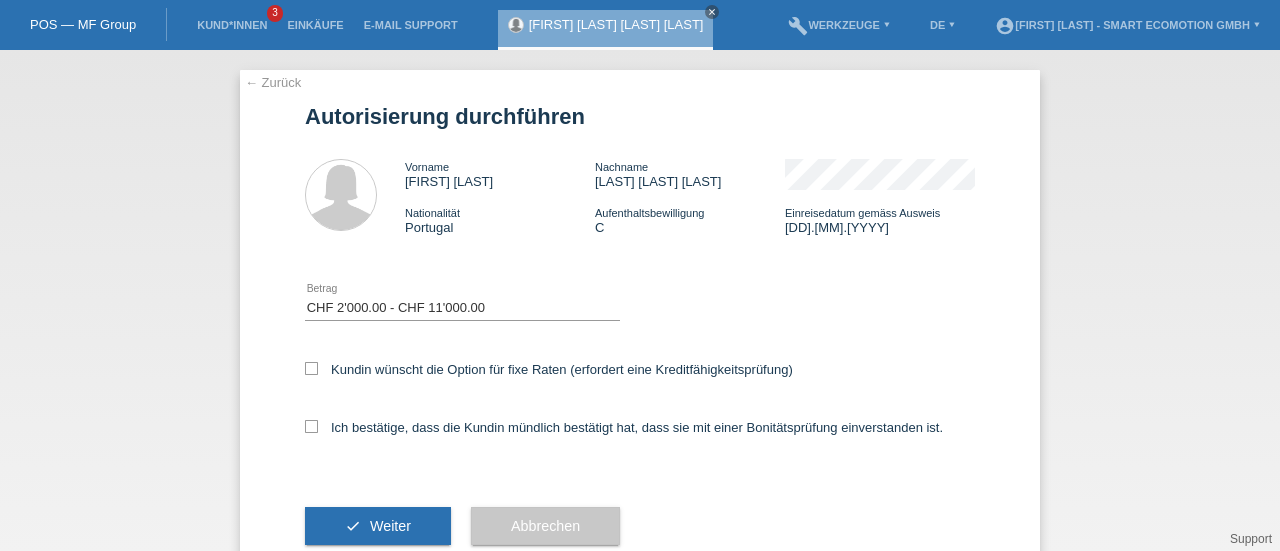 click at bounding box center (311, 368) 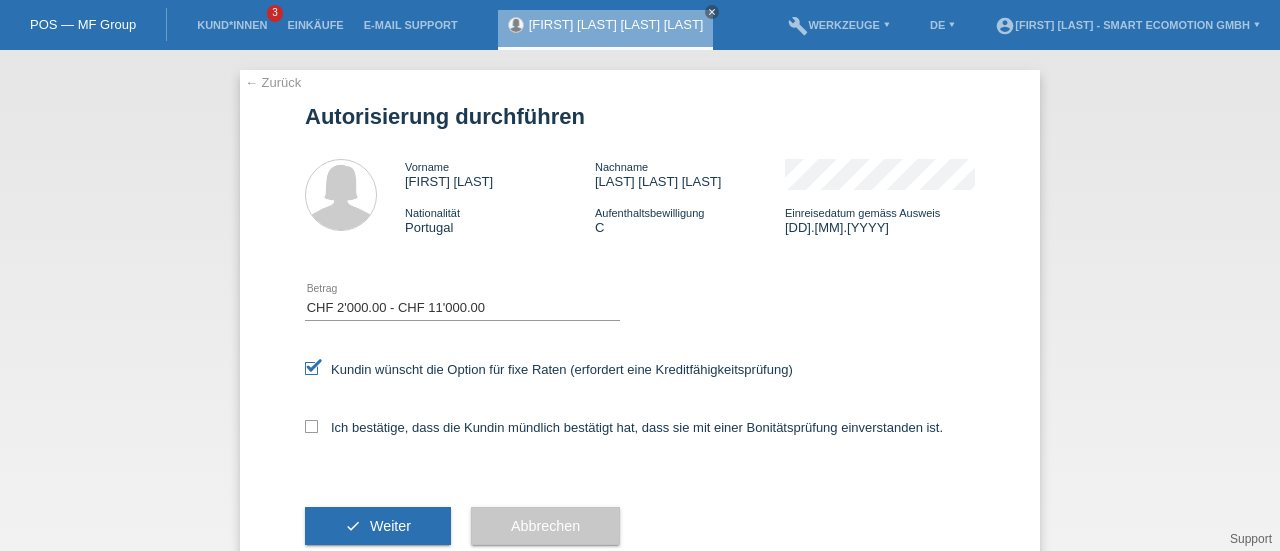 click at bounding box center [311, 426] 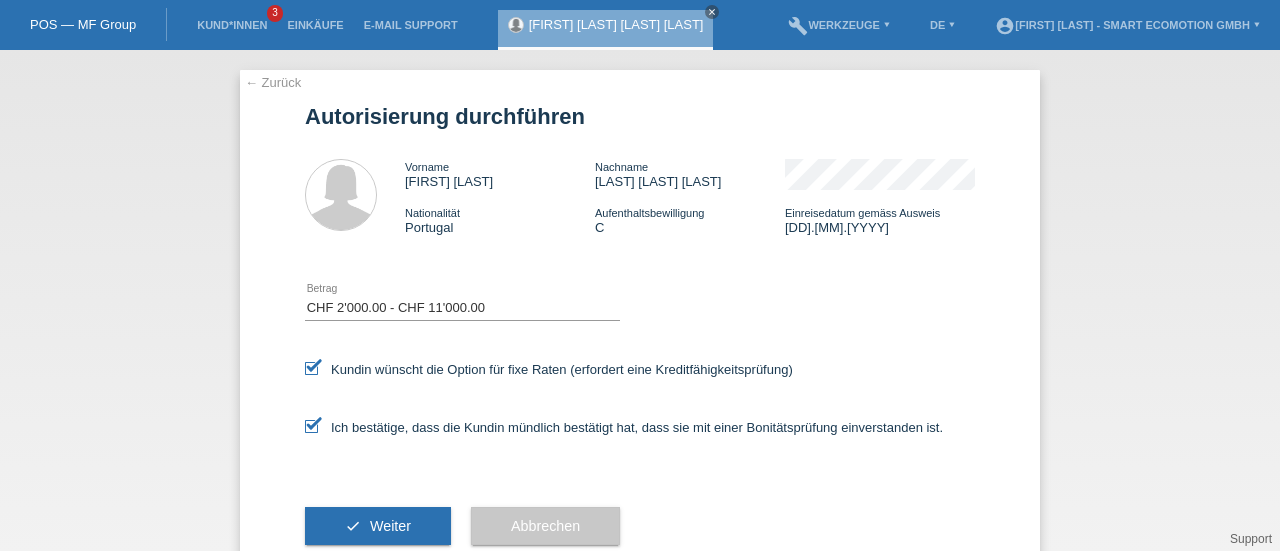 click on "Weiter" at bounding box center [390, 526] 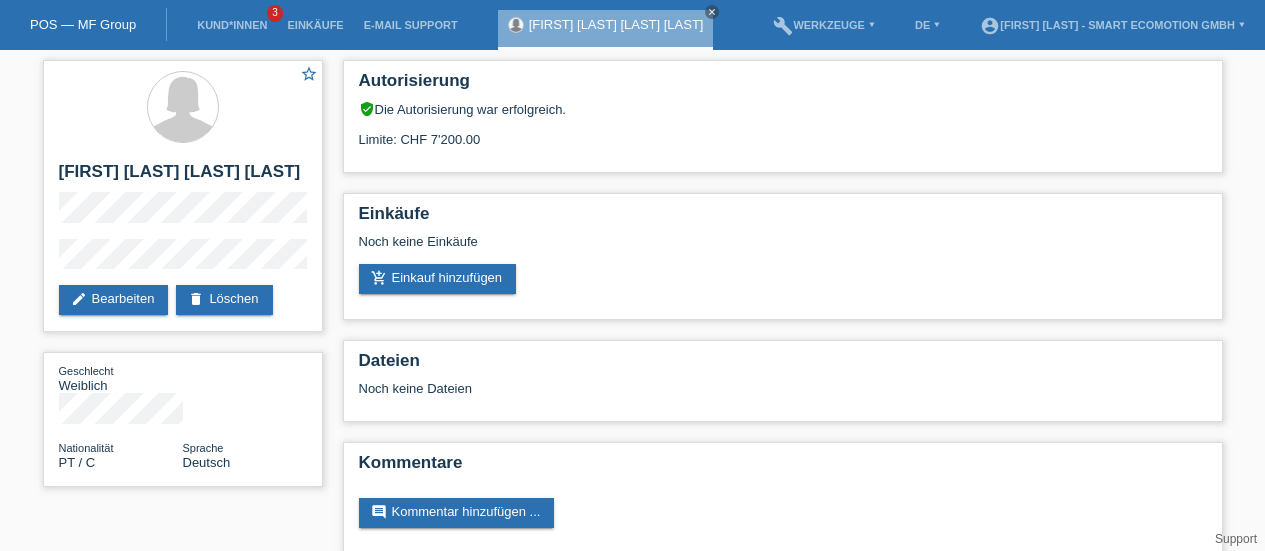 scroll, scrollTop: 0, scrollLeft: 0, axis: both 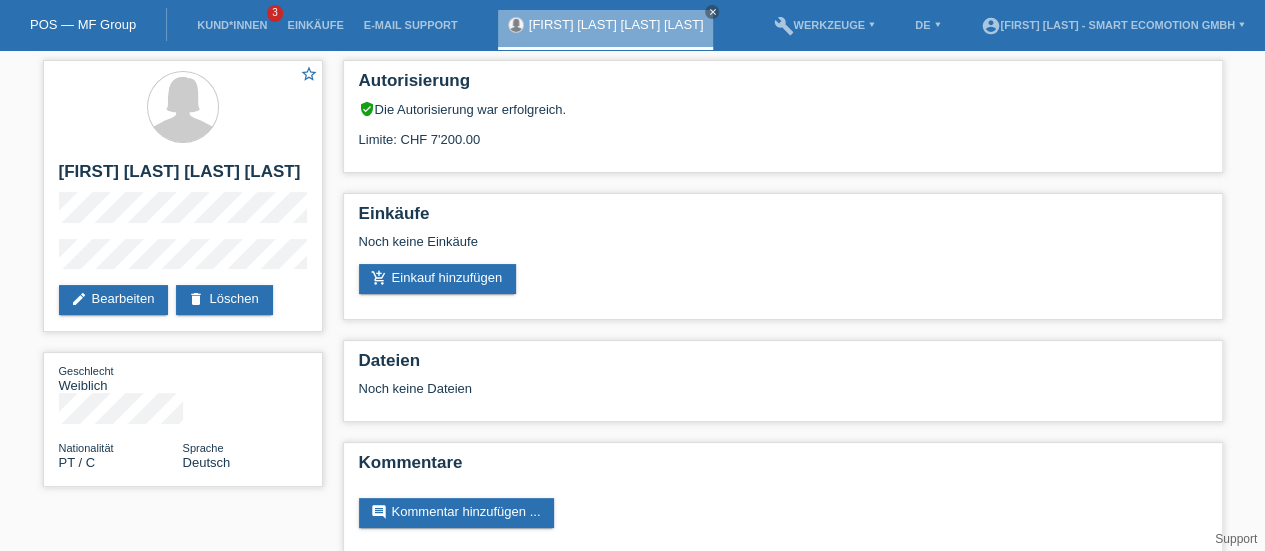 click on "add_shopping_cart  Einkauf hinzufügen" at bounding box center (438, 279) 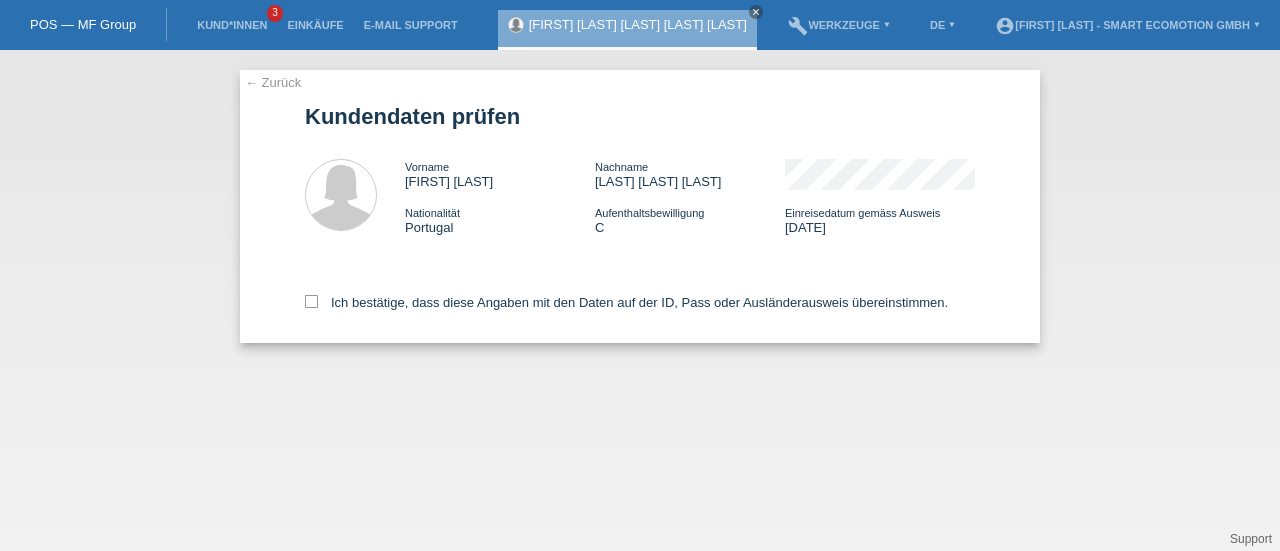 scroll, scrollTop: 0, scrollLeft: 0, axis: both 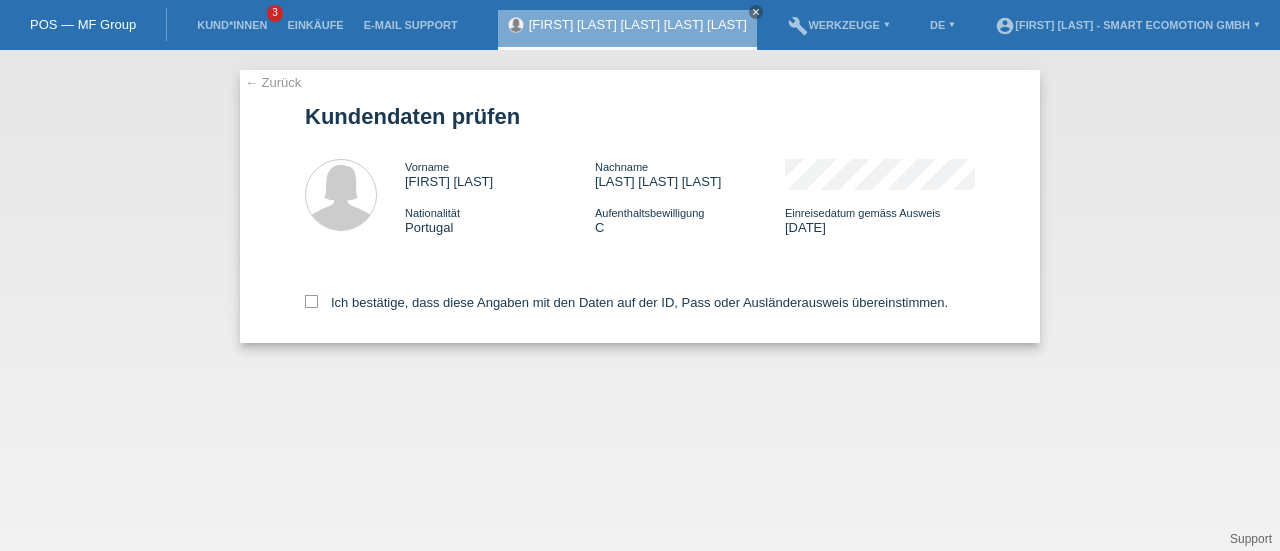 click at bounding box center (311, 301) 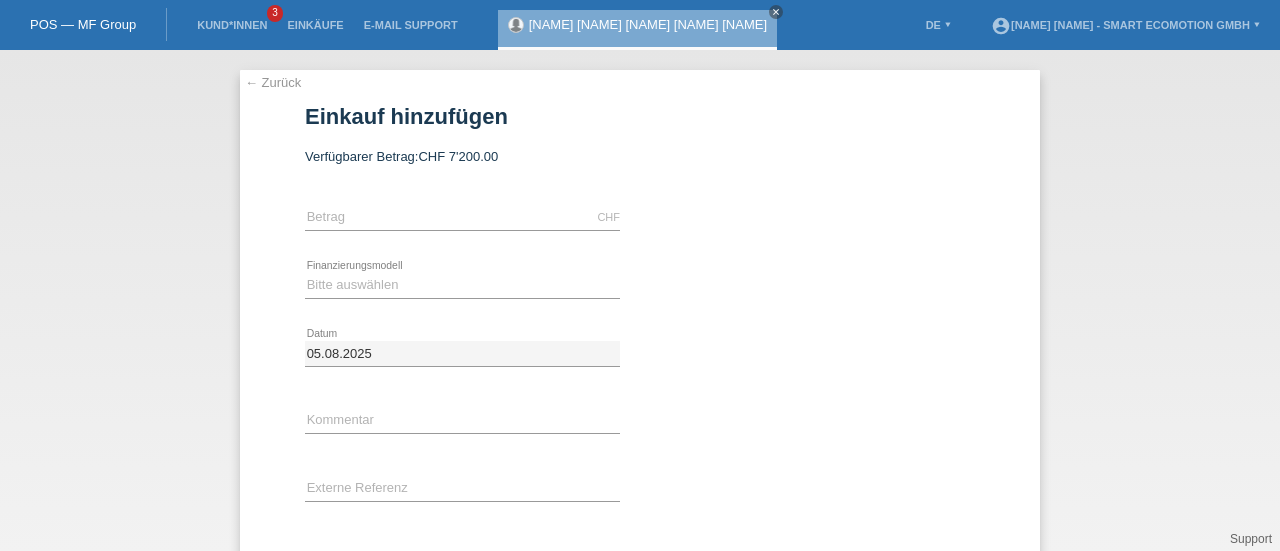 scroll, scrollTop: 0, scrollLeft: 0, axis: both 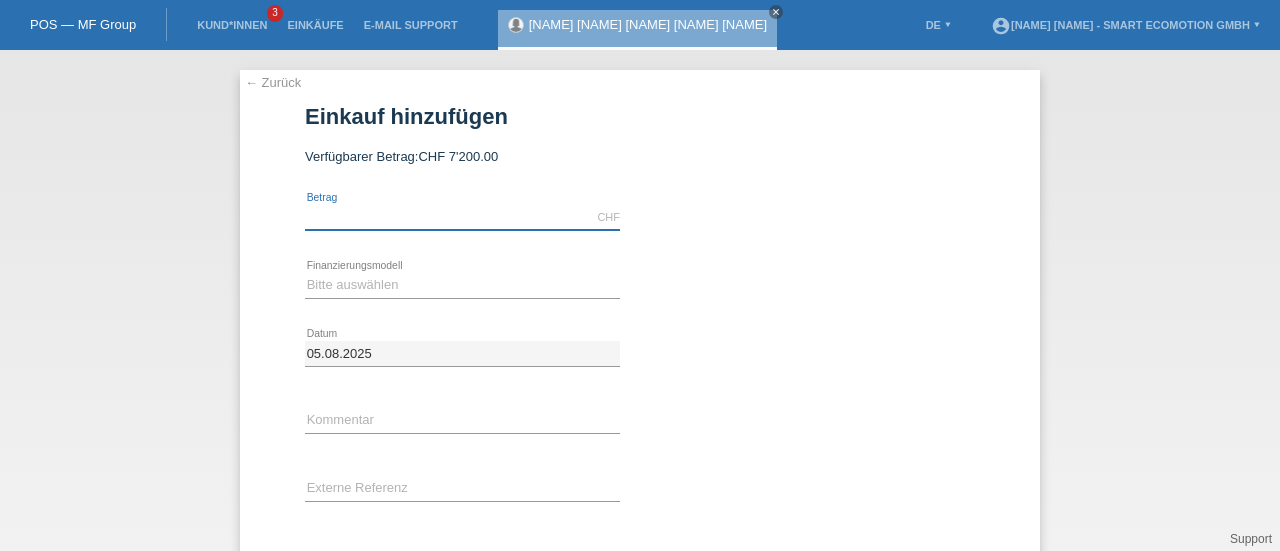 click at bounding box center [462, 217] 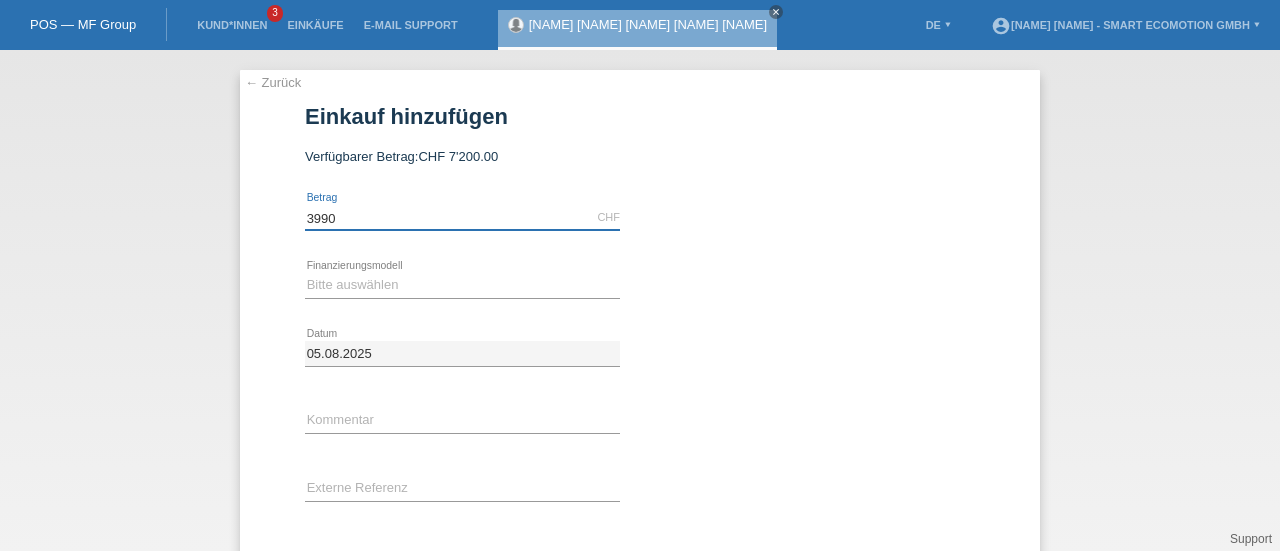 type on "3990.00" 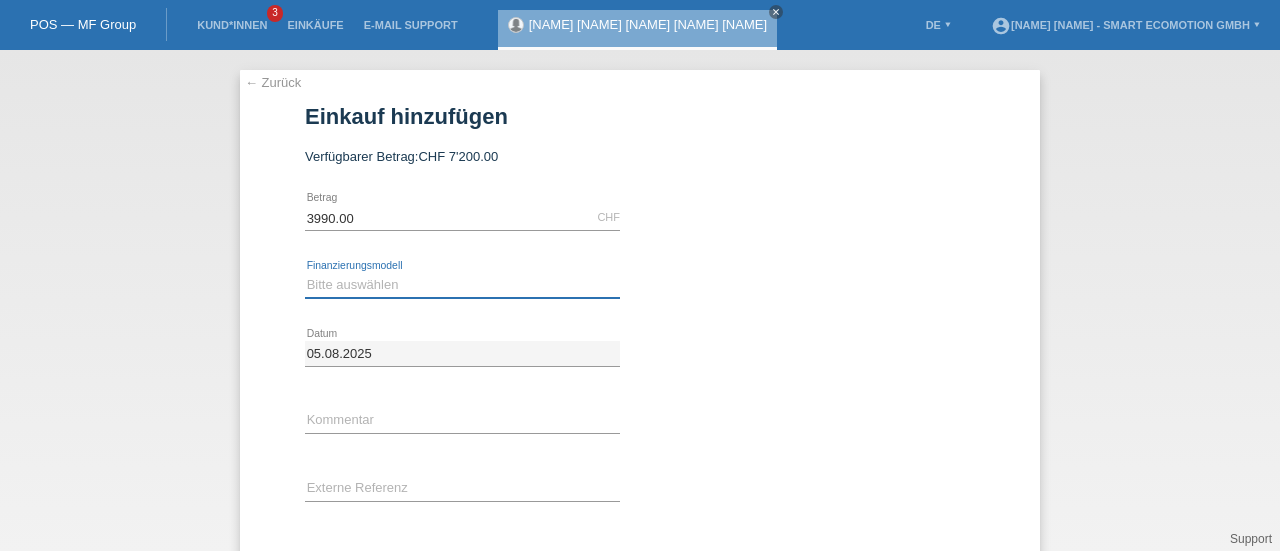 click on "Bitte auswählen
Kauf auf Rechnung mit Teilzahlungsoption
Fixe Raten" at bounding box center (462, 285) 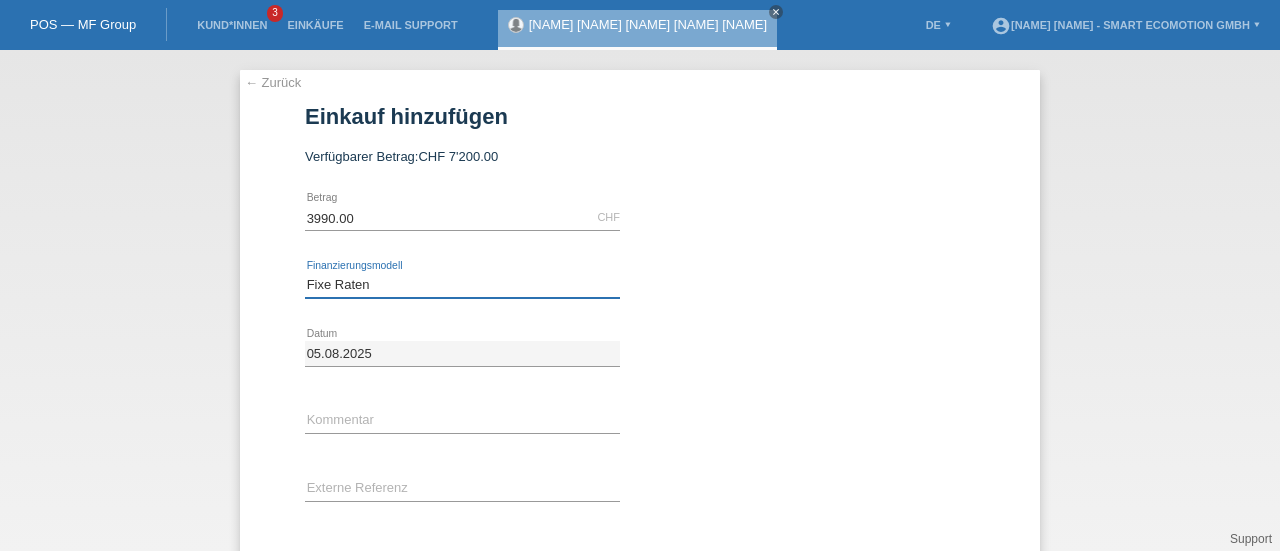 click on "Bitte auswählen
Kauf auf Rechnung mit Teilzahlungsoption
Fixe Raten" at bounding box center (462, 285) 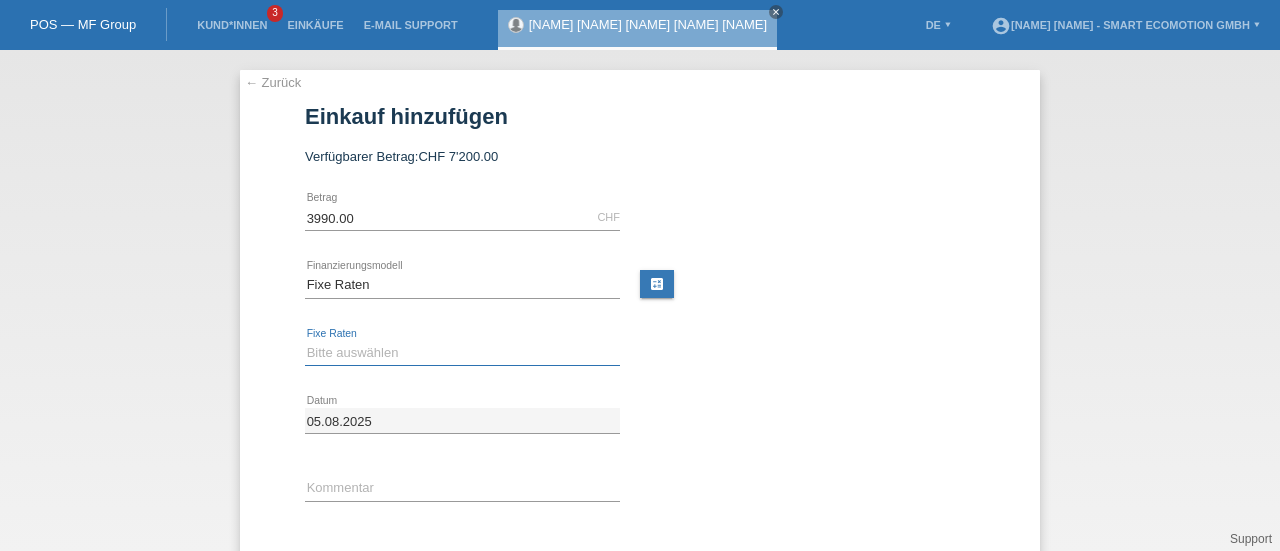 click on "Bitte auswählen
12 Raten
24 Raten
36 Raten
48 Raten" at bounding box center (462, 353) 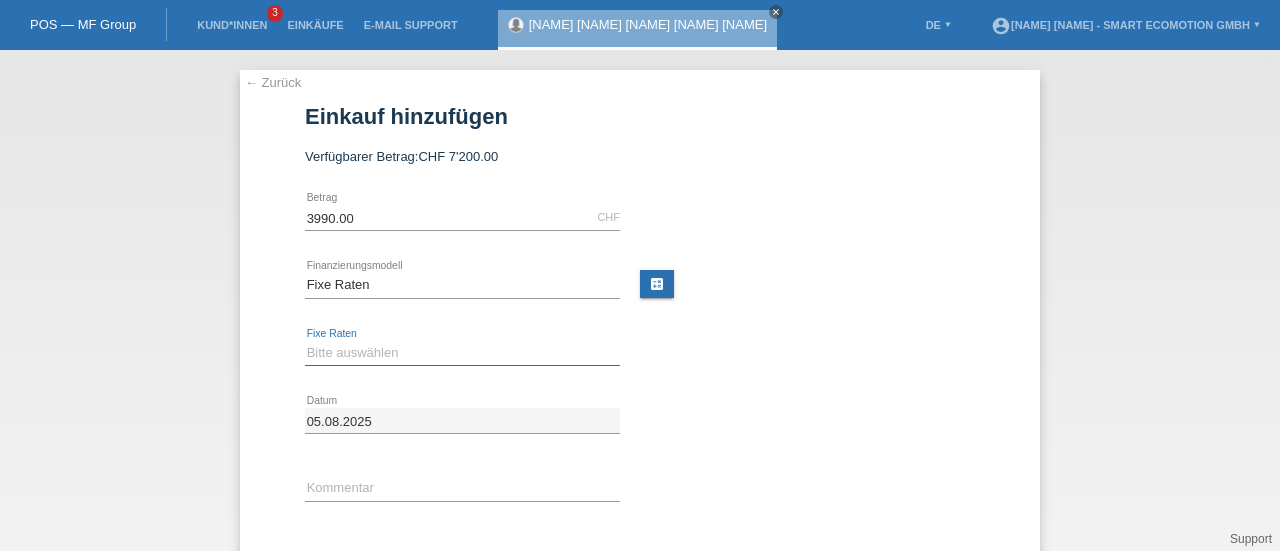 select on "550" 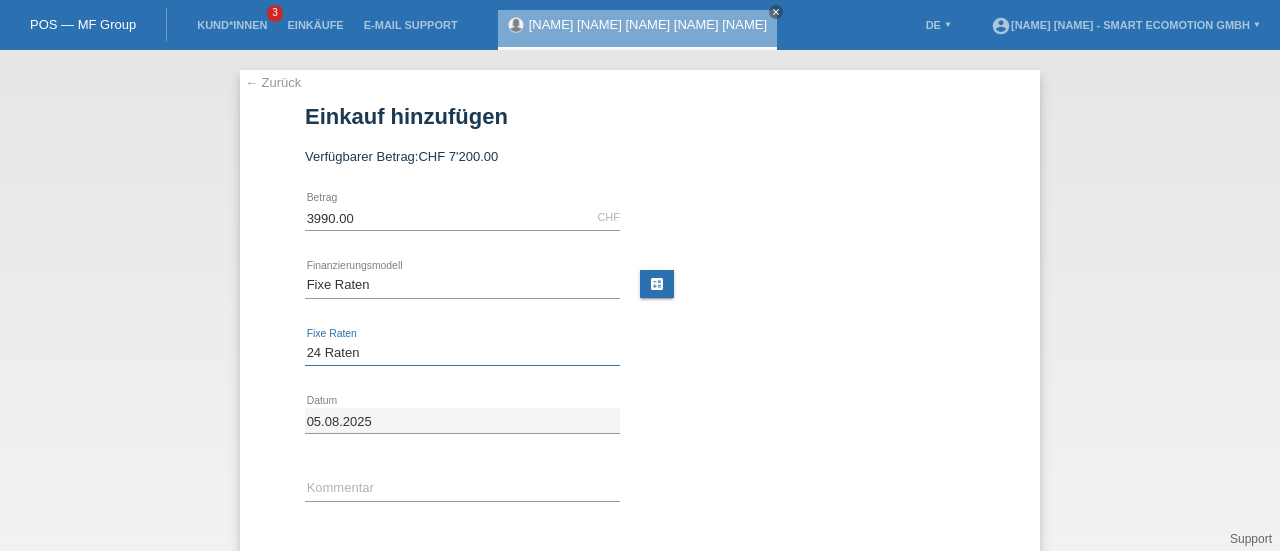 scroll, scrollTop: 174, scrollLeft: 0, axis: vertical 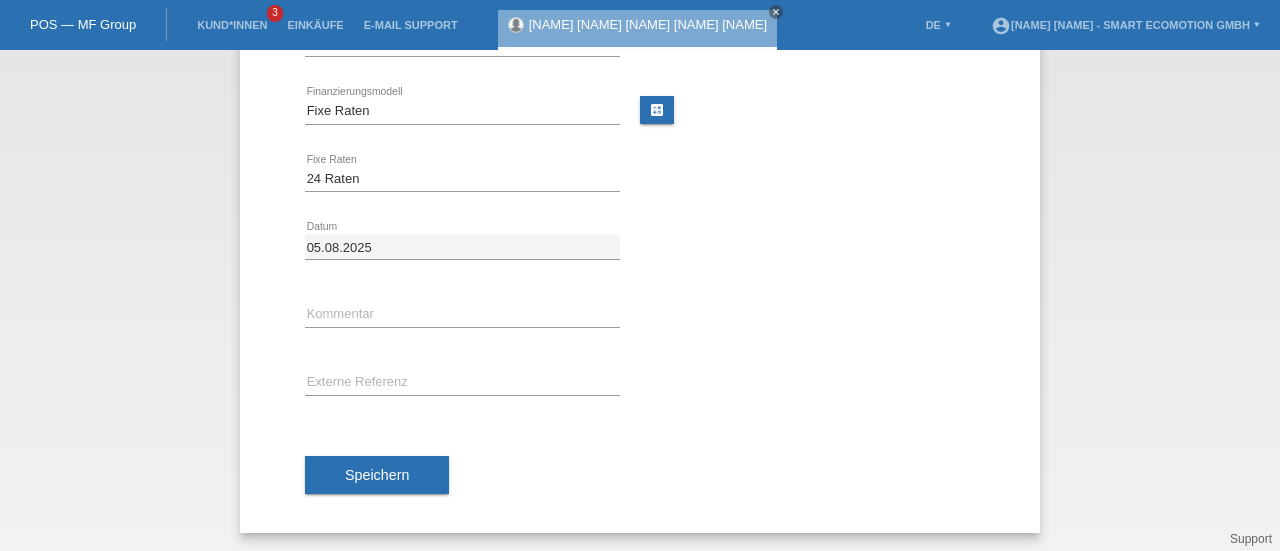 click on "Speichern" at bounding box center (377, 475) 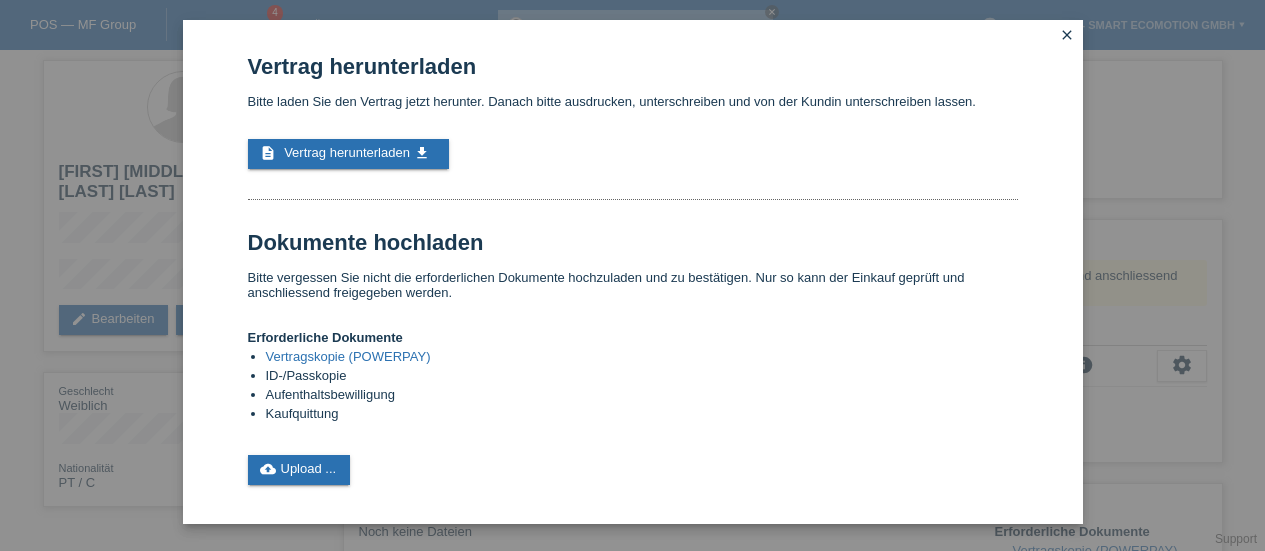 scroll, scrollTop: 0, scrollLeft: 0, axis: both 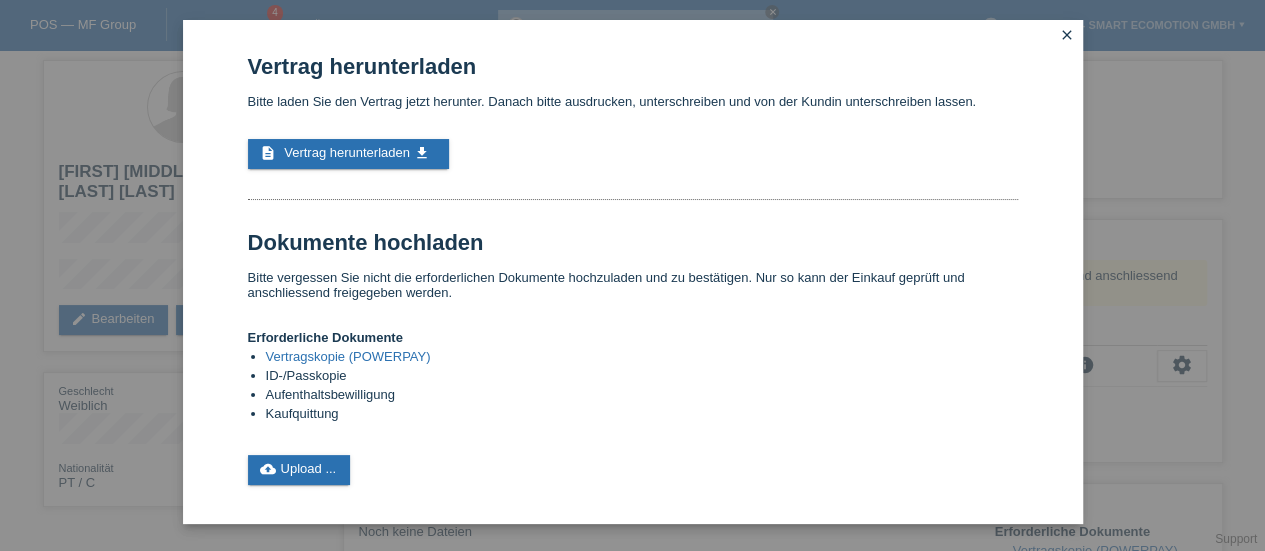 click on "Vertrag herunterladen" at bounding box center (347, 152) 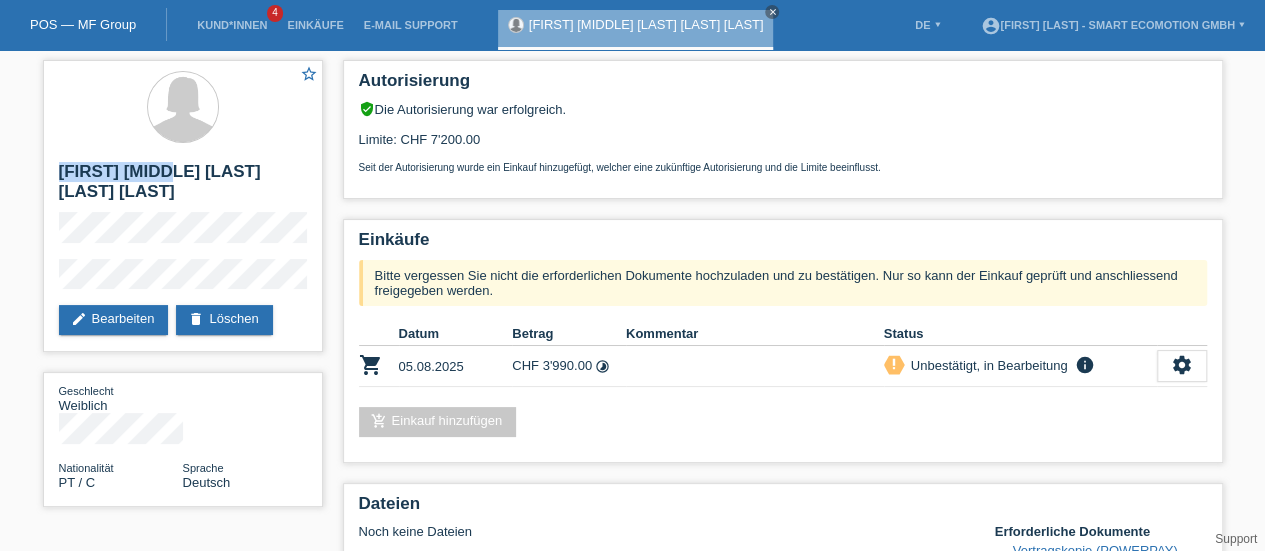 drag, startPoint x: 174, startPoint y: 169, endPoint x: 49, endPoint y: 165, distance: 125.06398 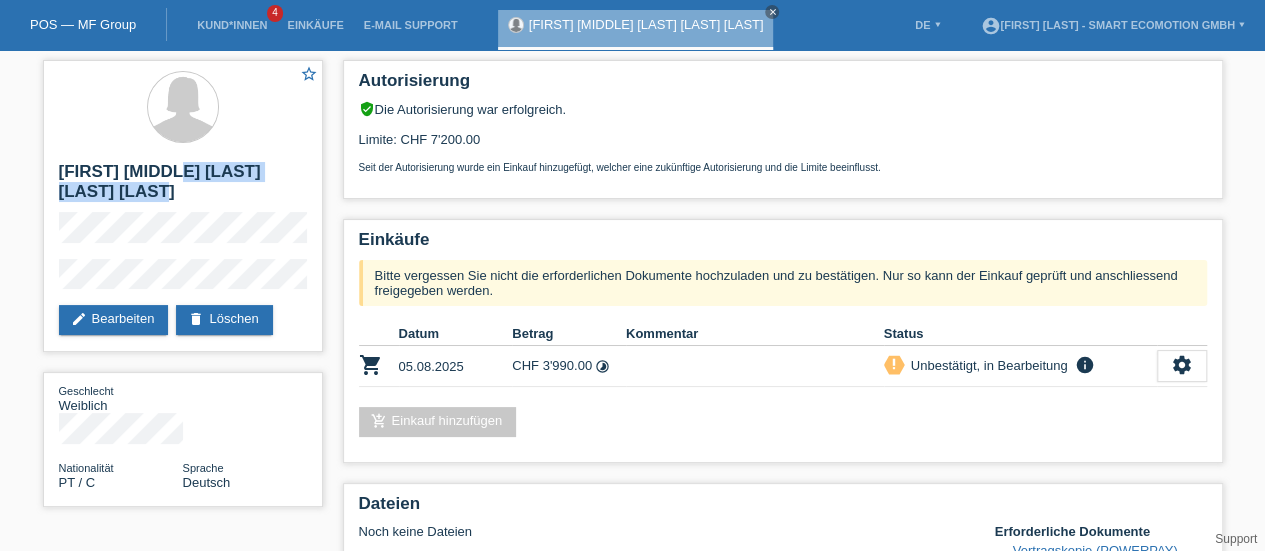 drag, startPoint x: 182, startPoint y: 170, endPoint x: 178, endPoint y: 205, distance: 35.22783 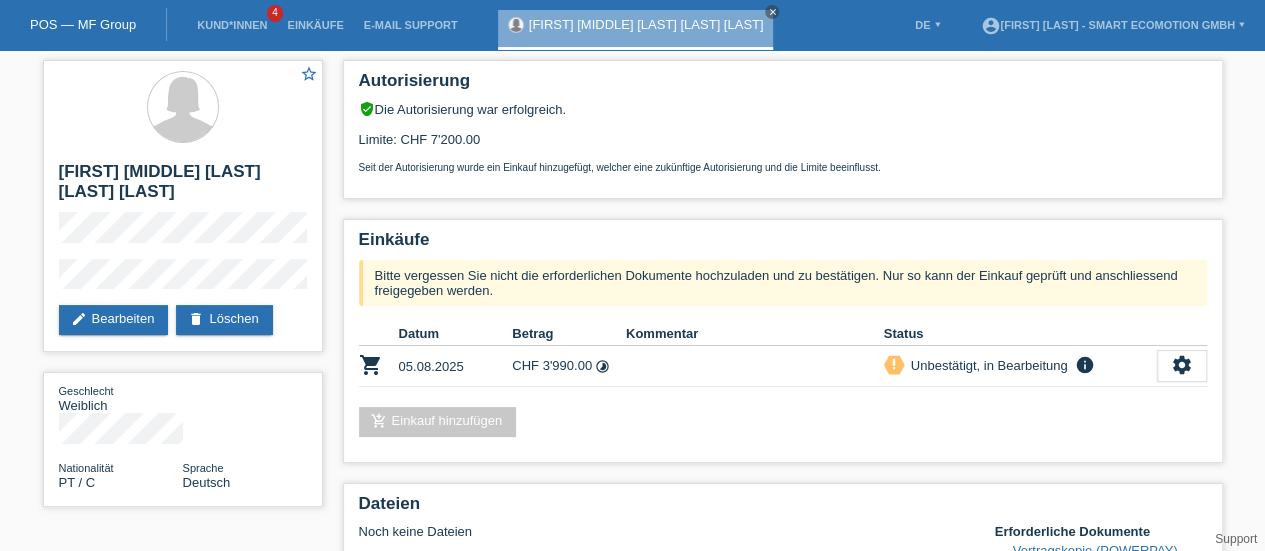 click on "[FIRST] [MIDDLE] [LAST] [LAST] [LAST]
edit  Bearbeiten
delete  Löschen" at bounding box center (183, 206) 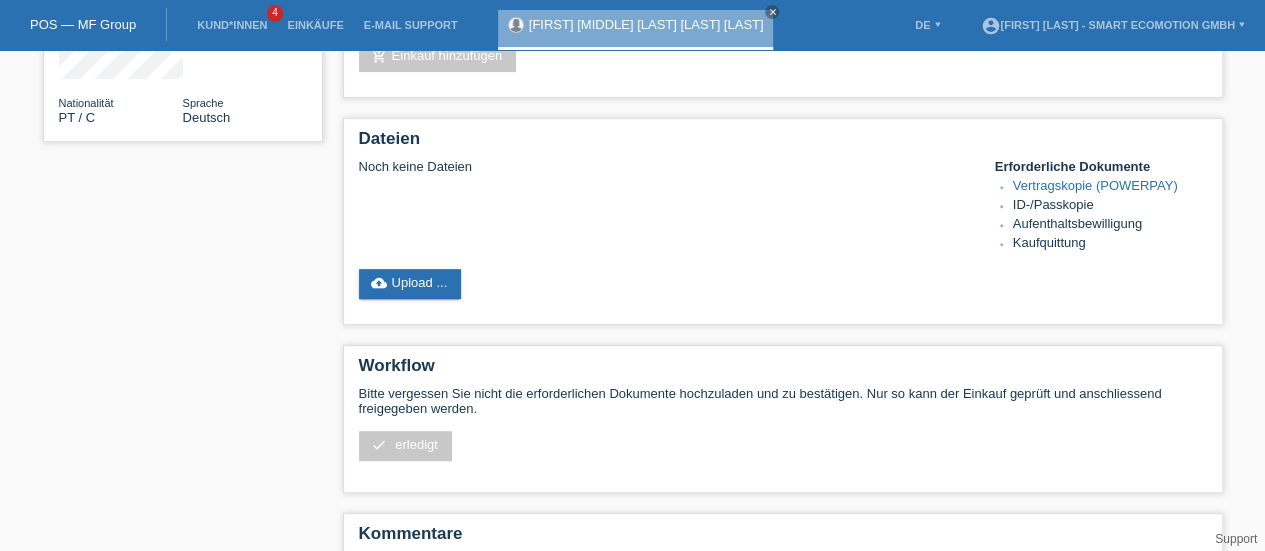 scroll, scrollTop: 364, scrollLeft: 0, axis: vertical 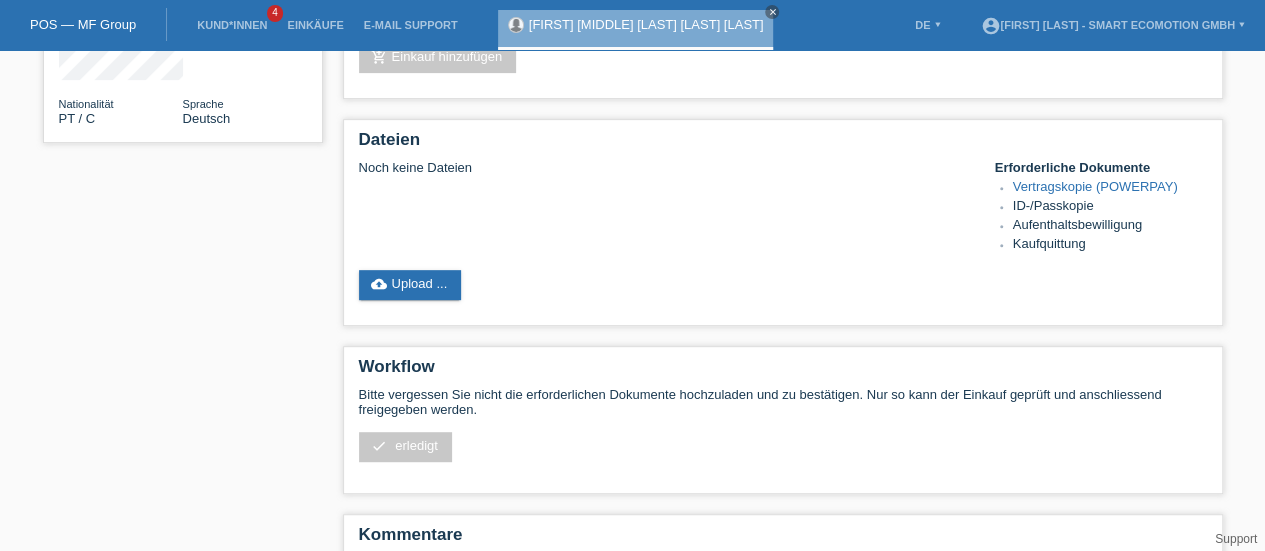 click on "Vertragskopie (POWERPAY)" at bounding box center [1095, 186] 